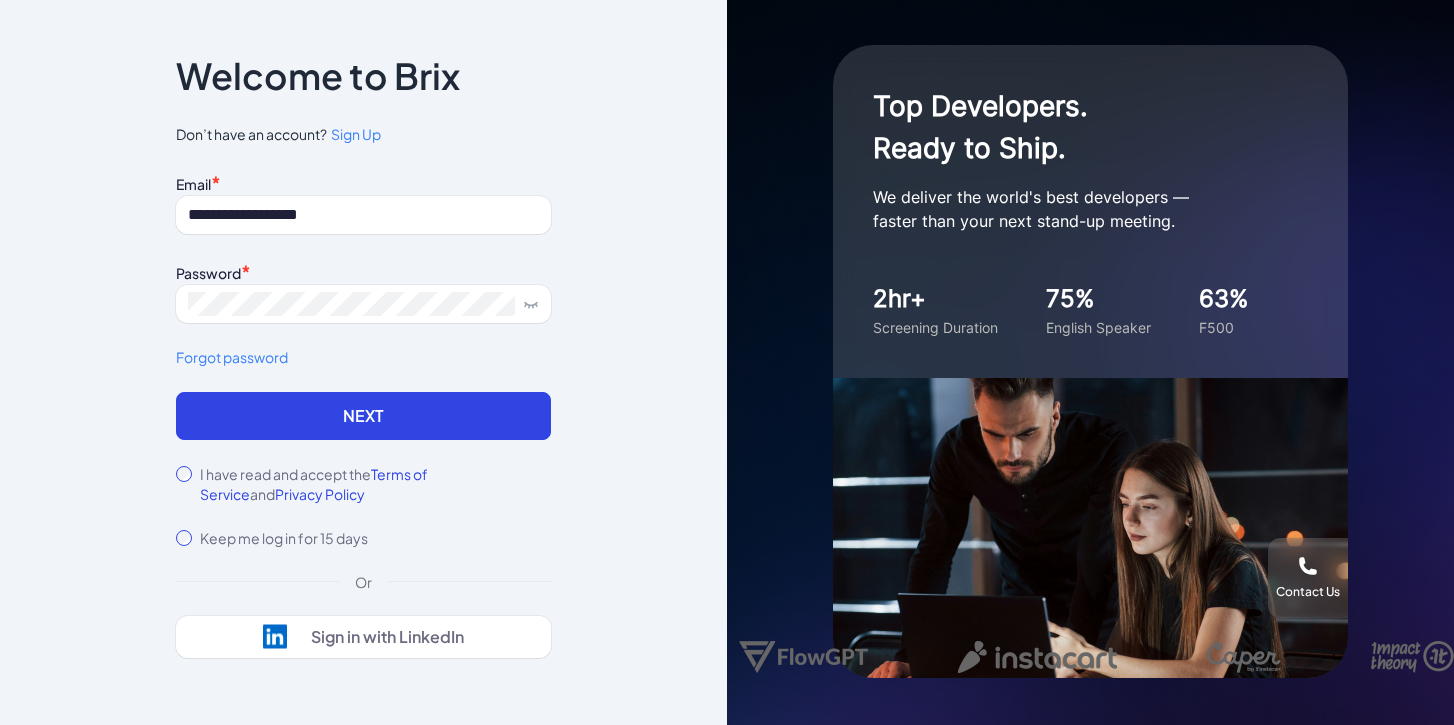 scroll, scrollTop: 0, scrollLeft: 0, axis: both 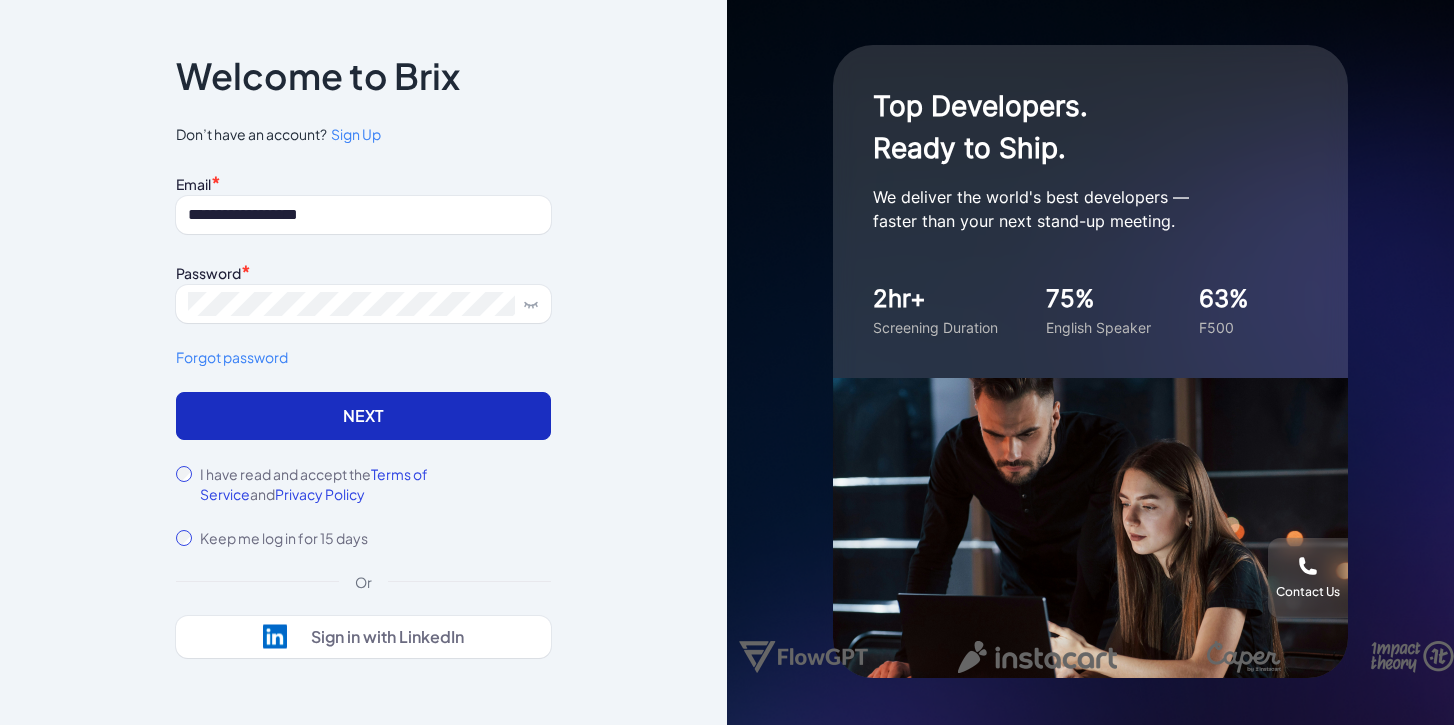click on "Next" at bounding box center [363, 416] 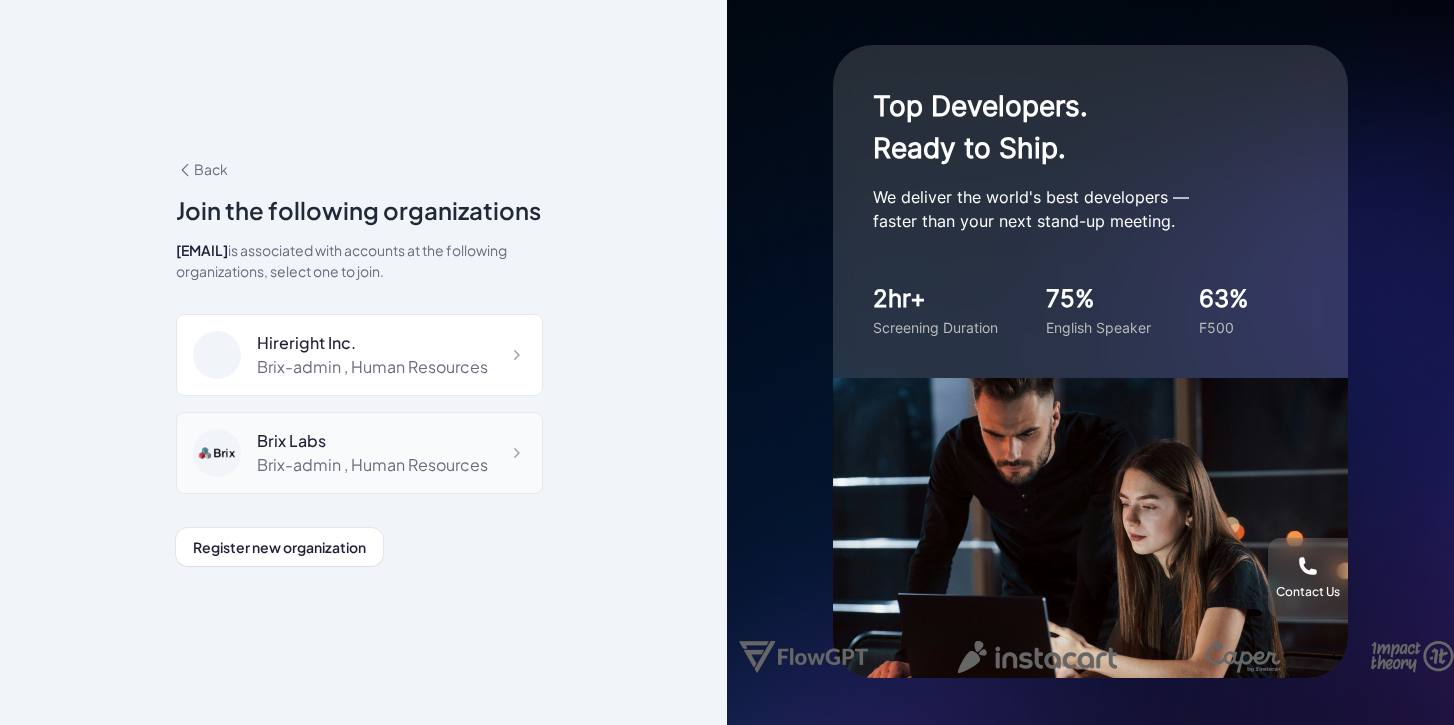 click on "Brix Labs" at bounding box center [372, 441] 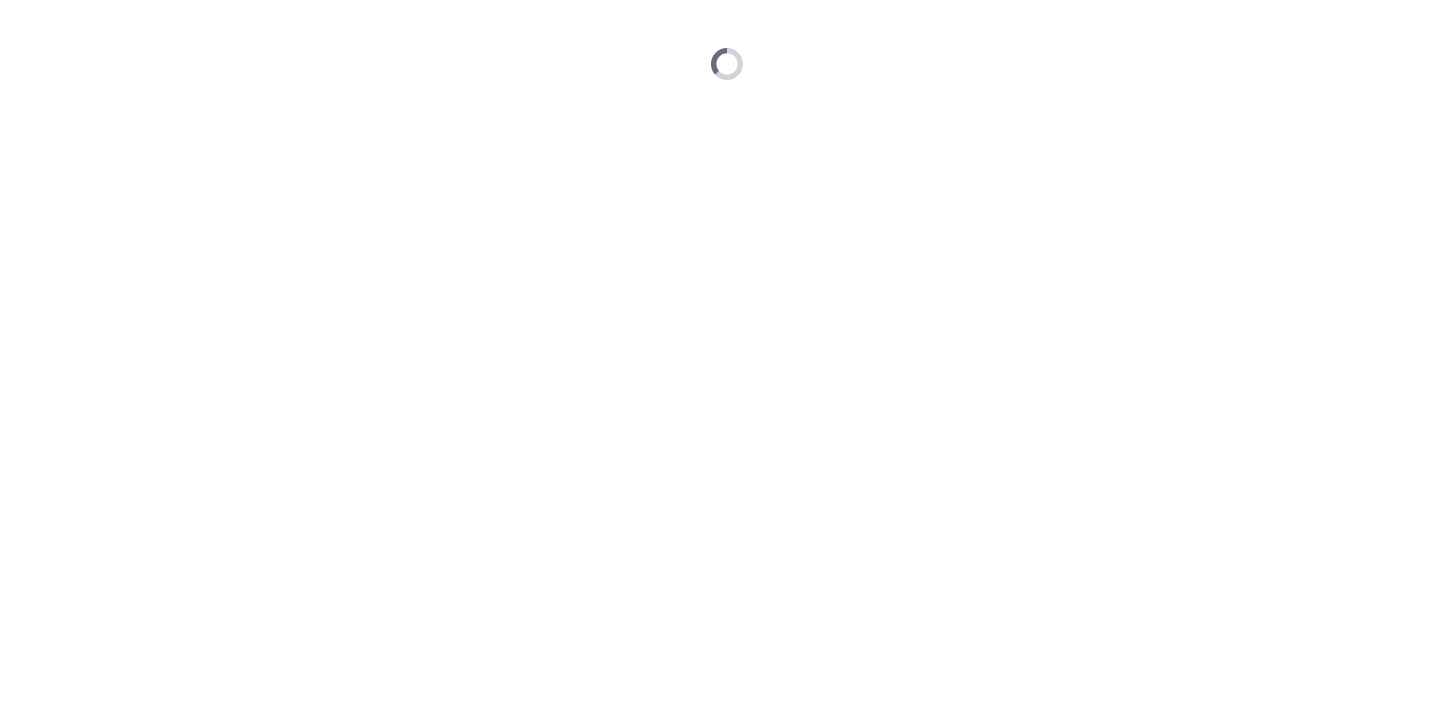 scroll, scrollTop: 0, scrollLeft: 0, axis: both 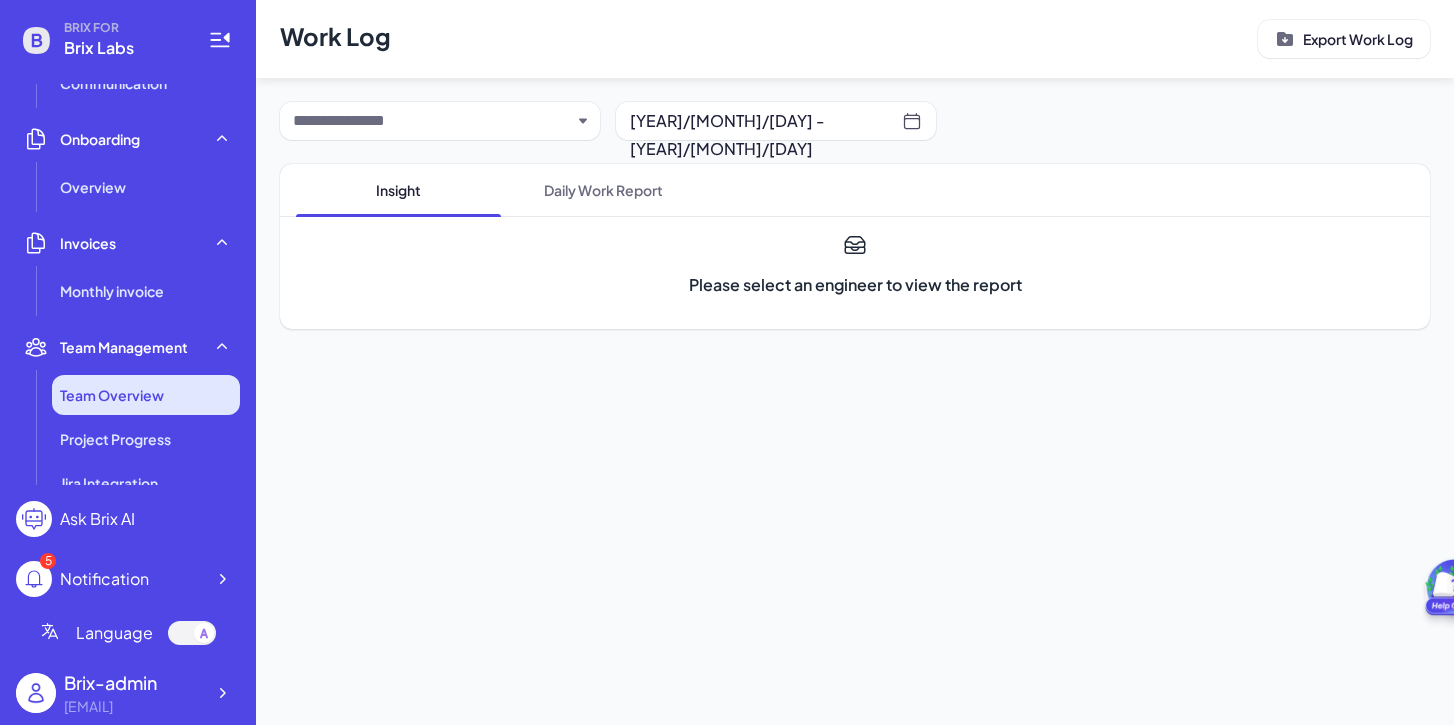 click on "Team Overview" at bounding box center [112, 395] 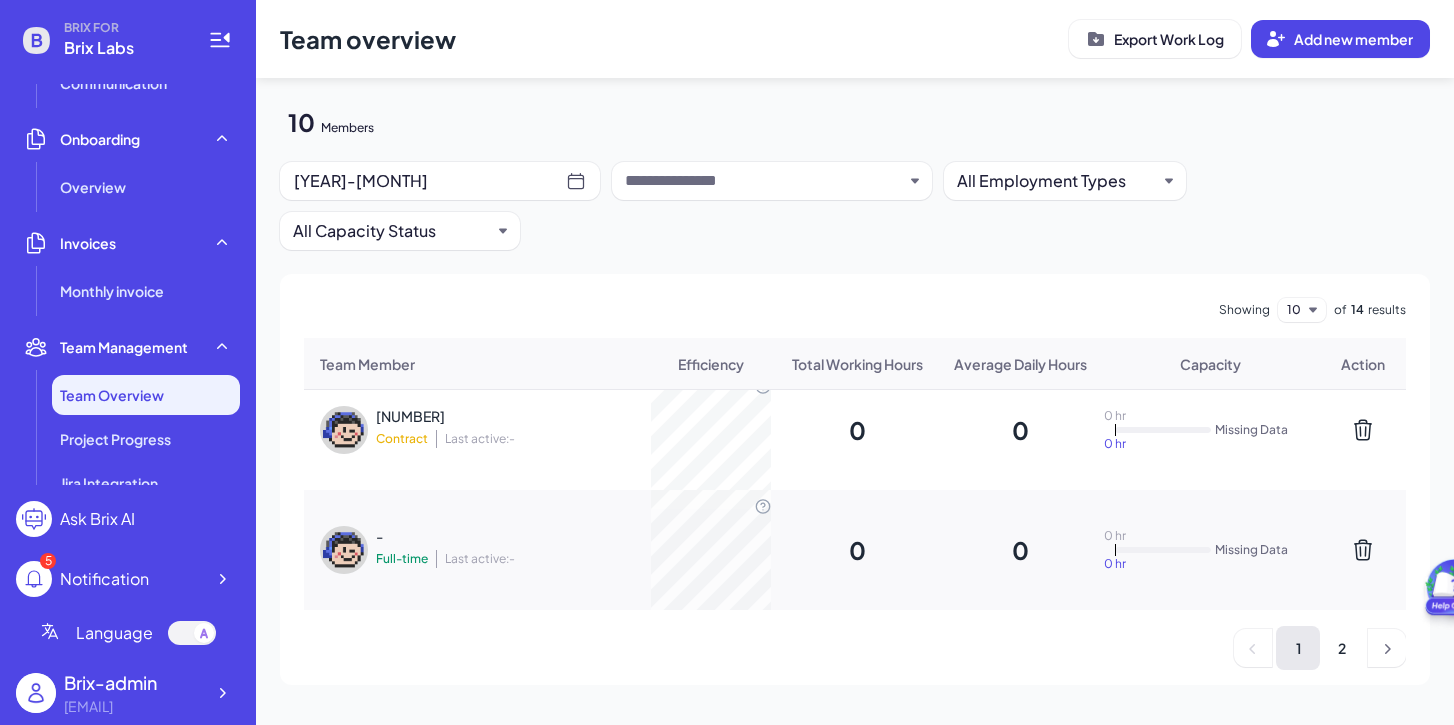 scroll, scrollTop: 981, scrollLeft: 0, axis: vertical 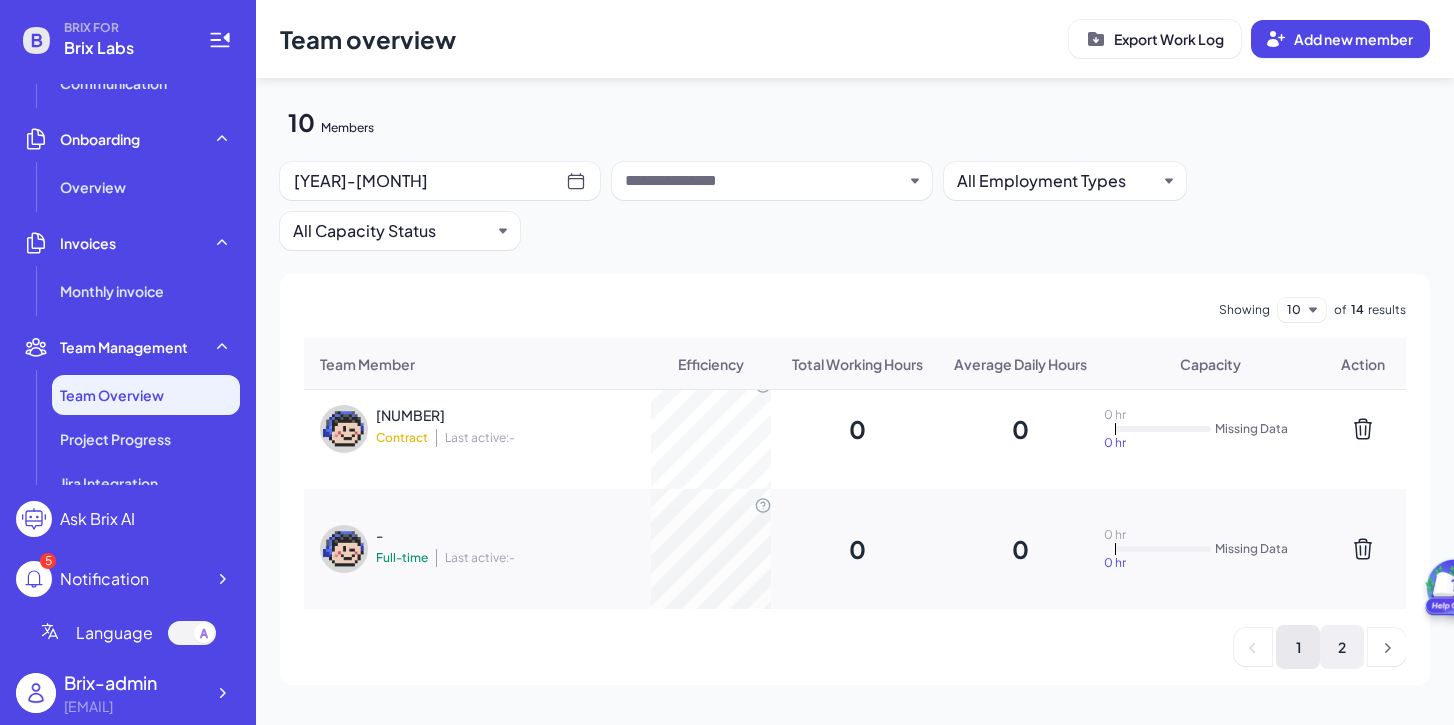 click on "2" at bounding box center [1342, 647] 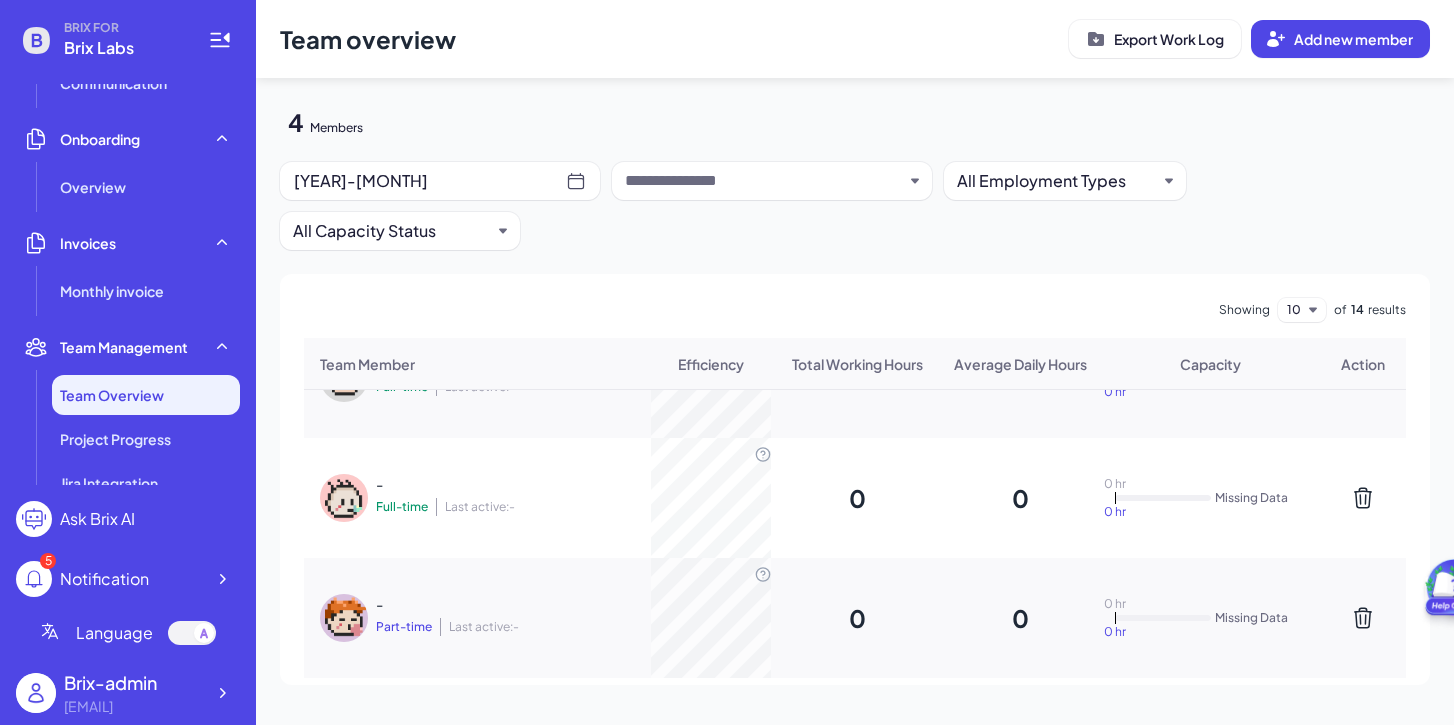 scroll, scrollTop: 261, scrollLeft: 0, axis: vertical 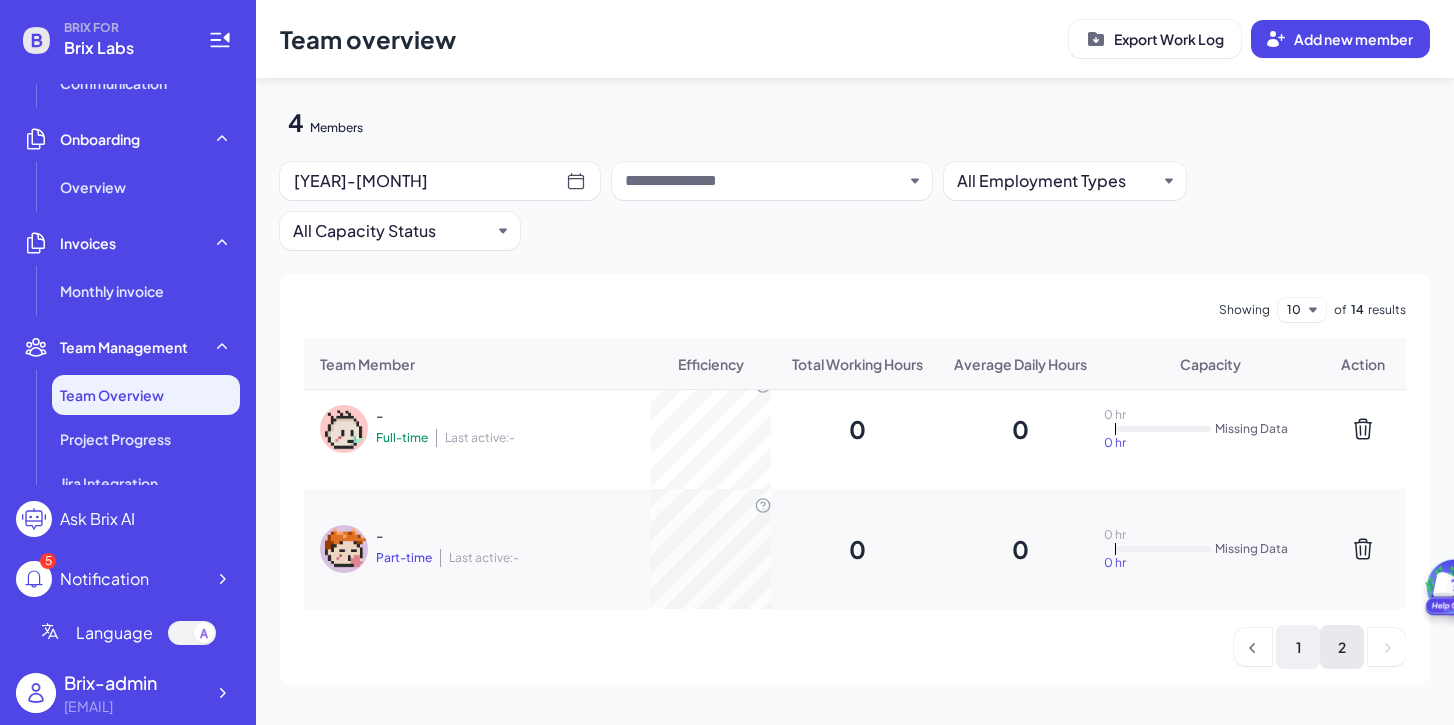 click on "1" at bounding box center [1298, 647] 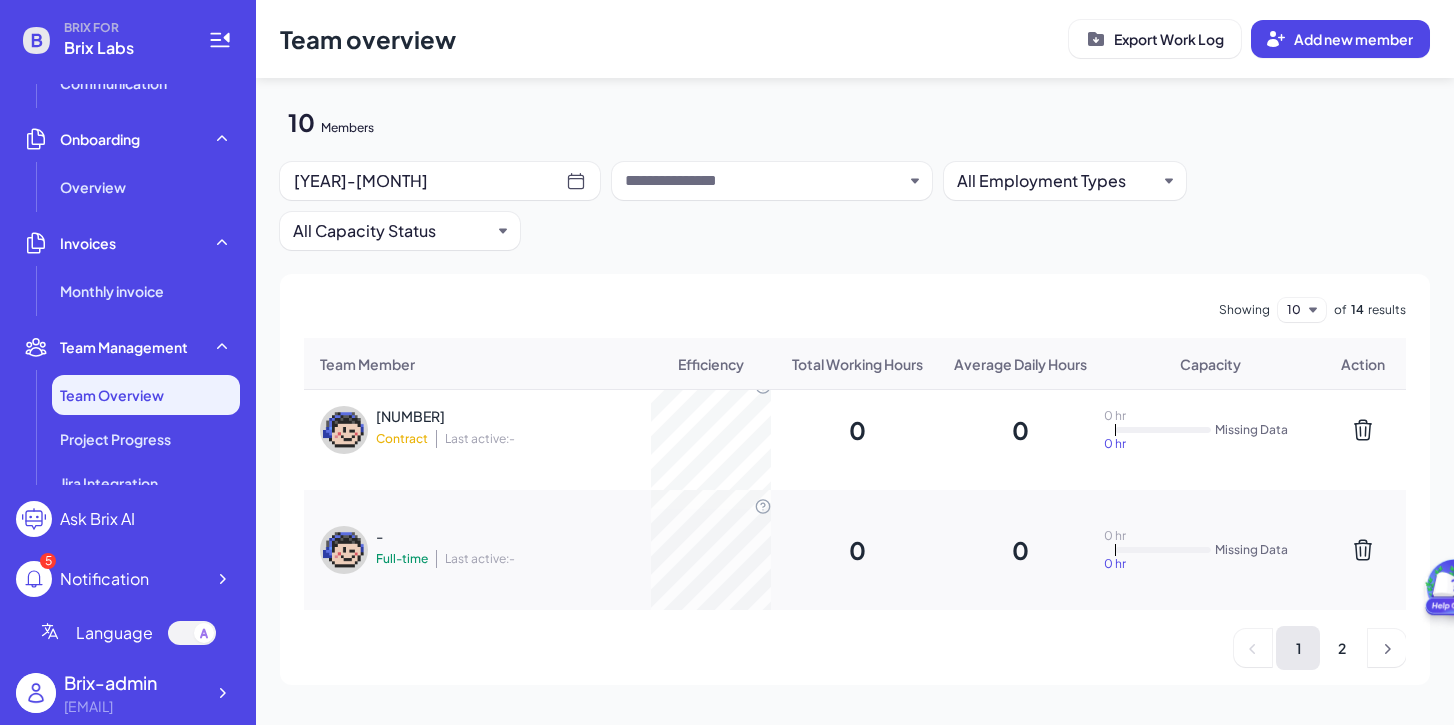 scroll, scrollTop: 981, scrollLeft: 0, axis: vertical 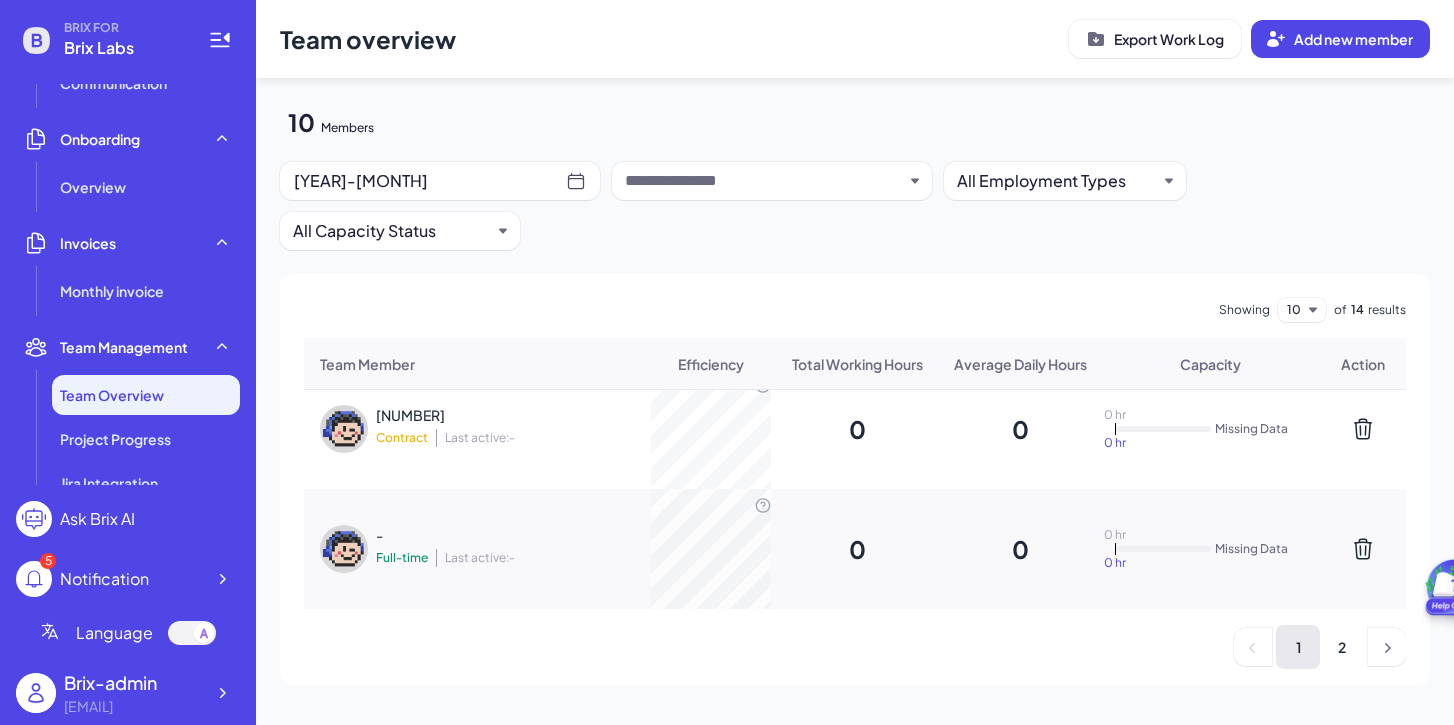 click on "[YEAR]-[MONTH]" at bounding box center (430, 181) 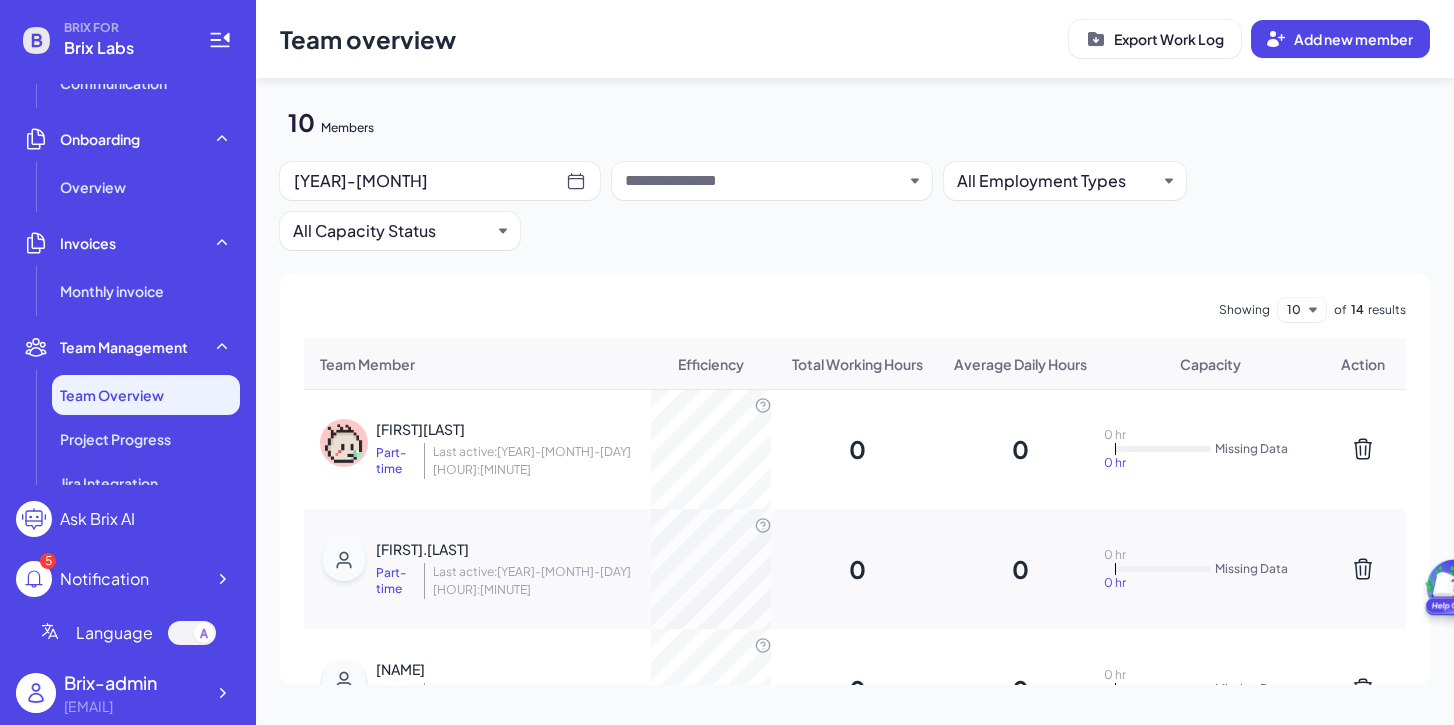scroll, scrollTop: 0, scrollLeft: 0, axis: both 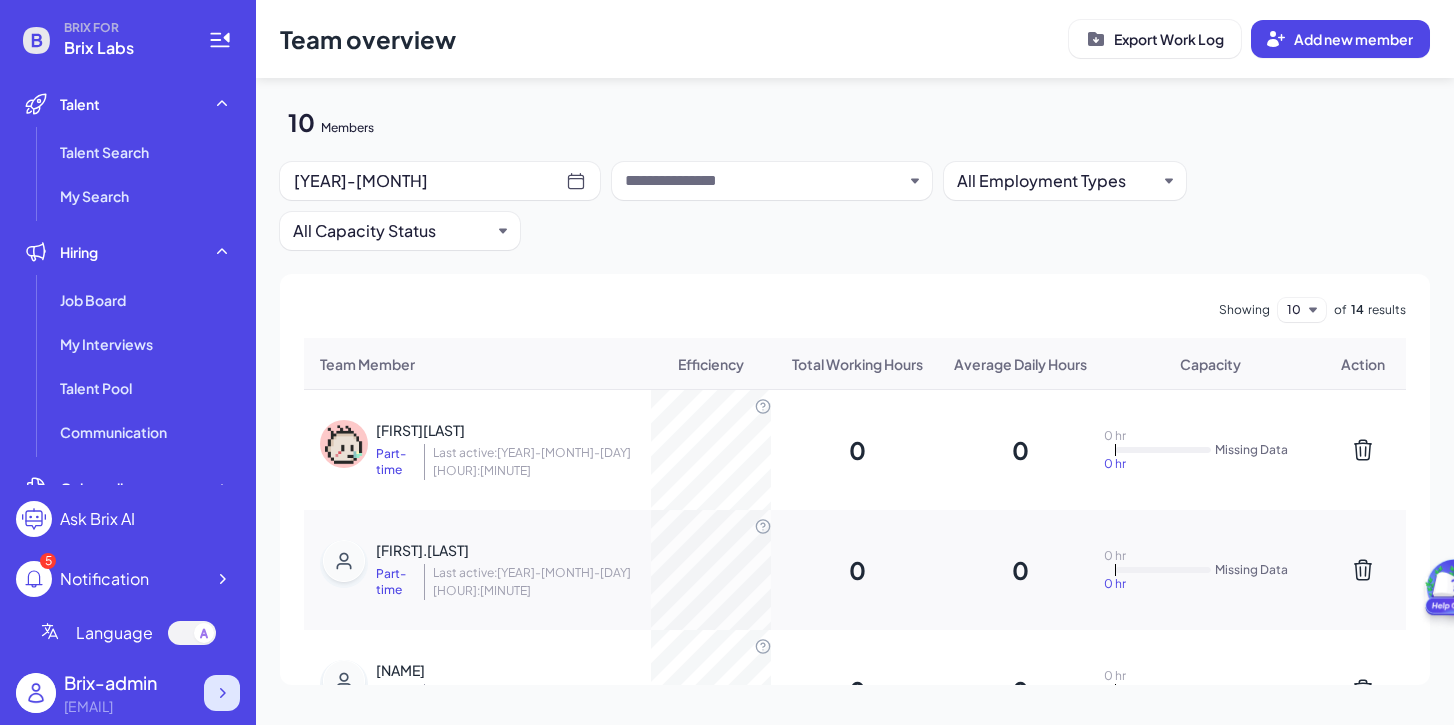 click 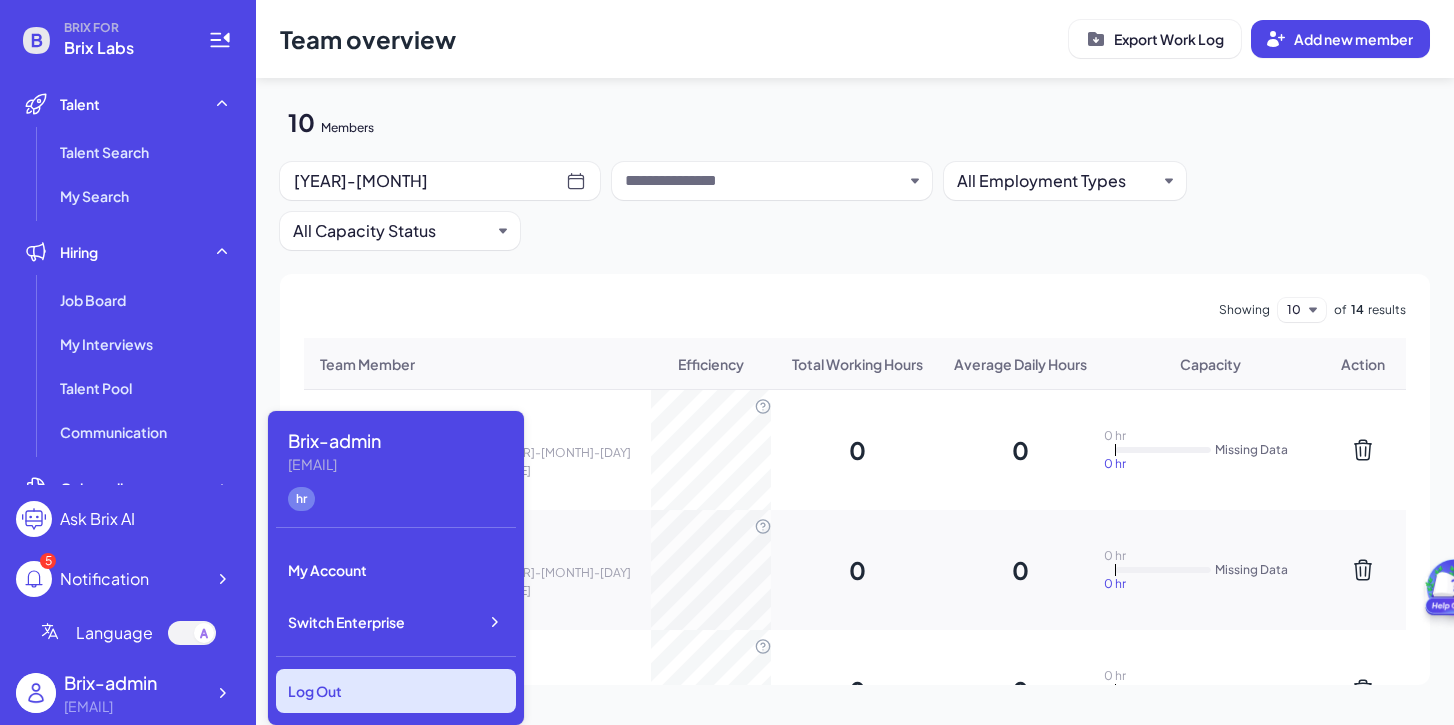 click on "Log Out" at bounding box center [396, 691] 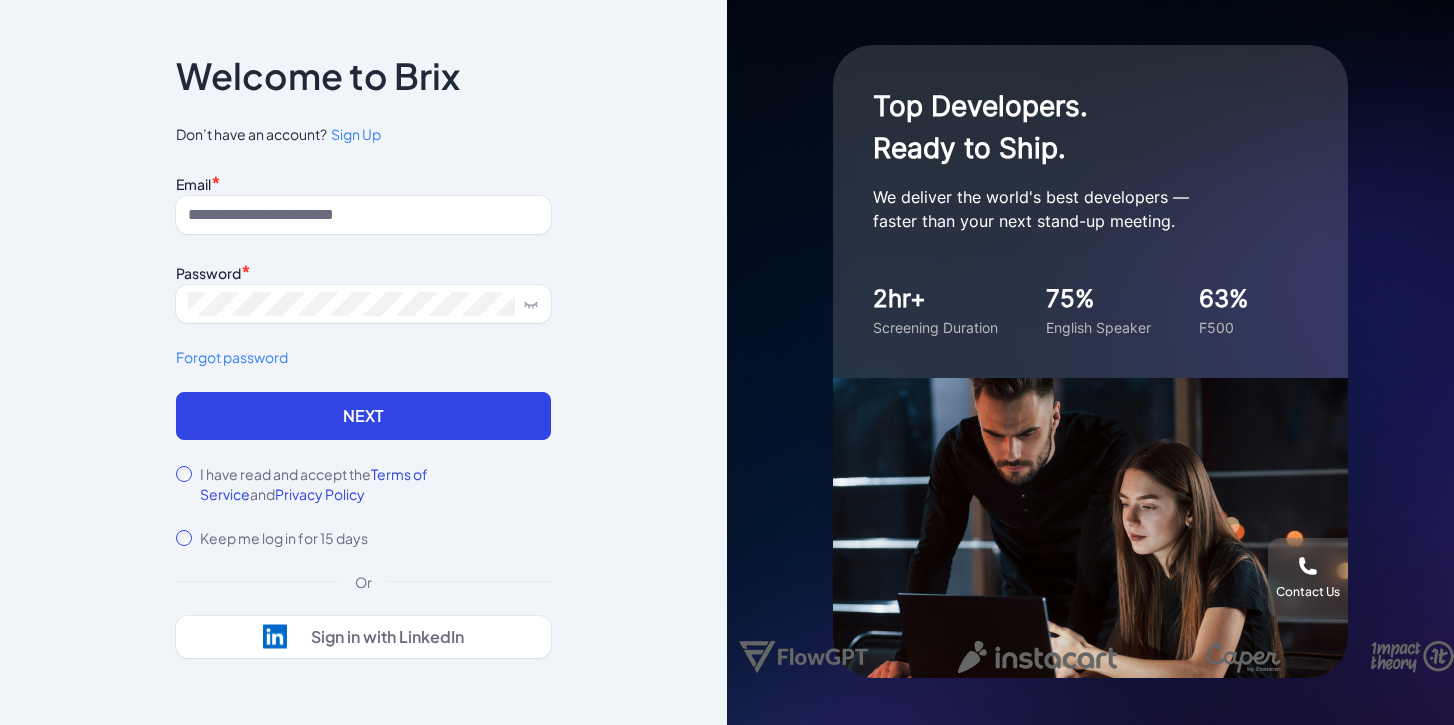 scroll, scrollTop: 0, scrollLeft: 0, axis: both 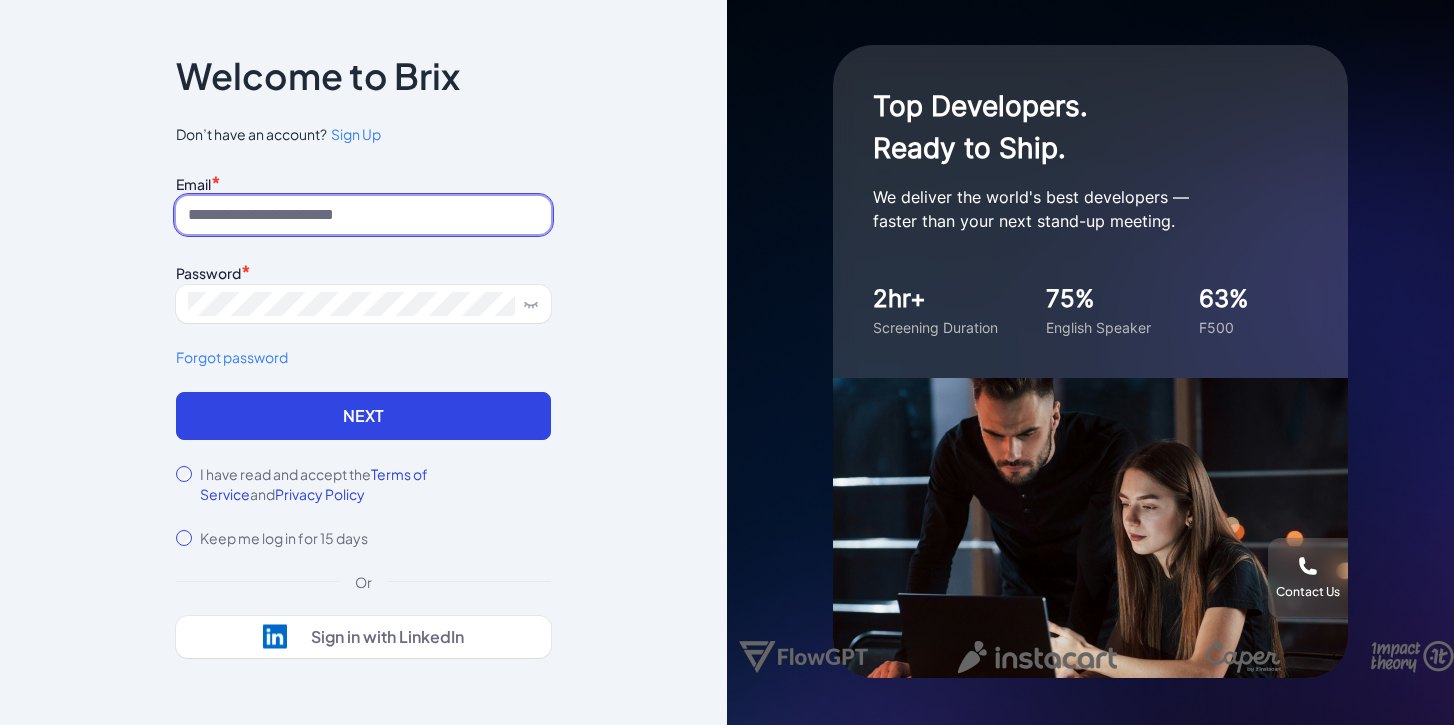 click at bounding box center (363, 215) 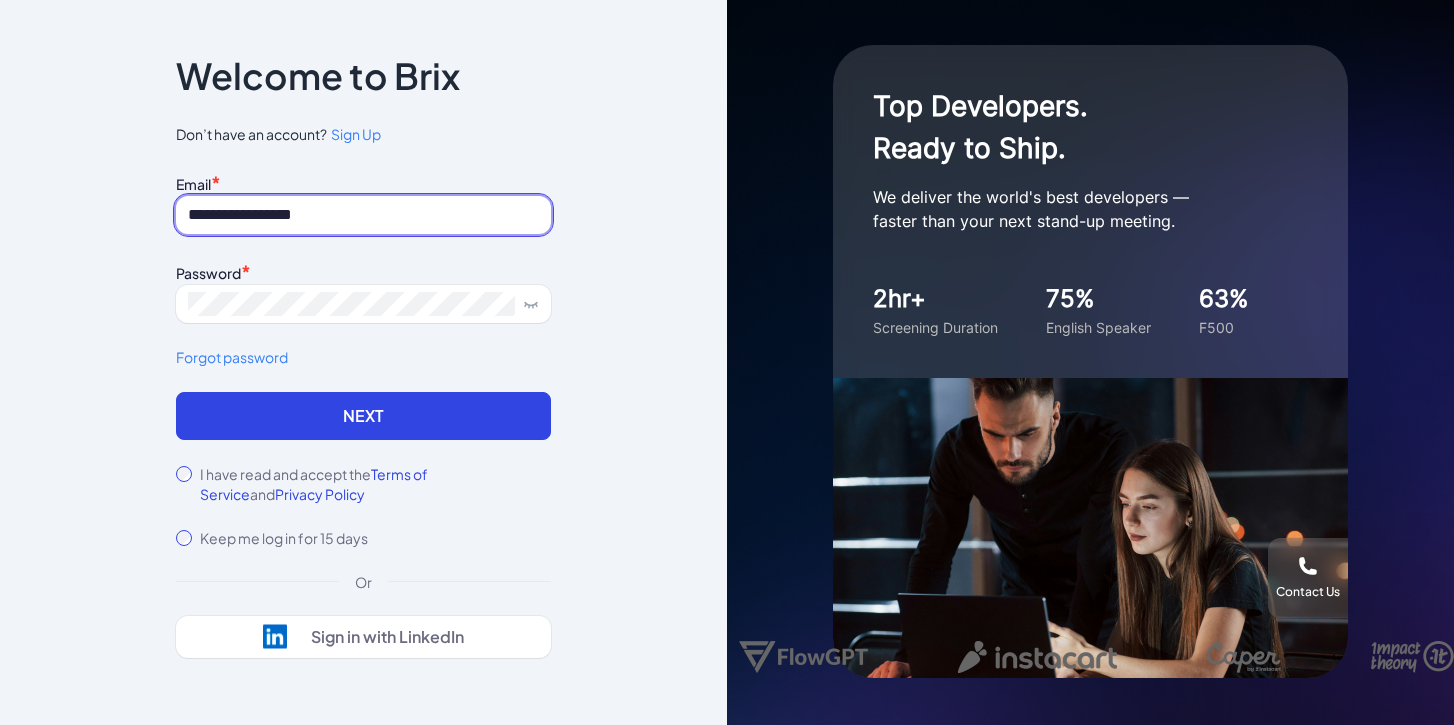 type on "**********" 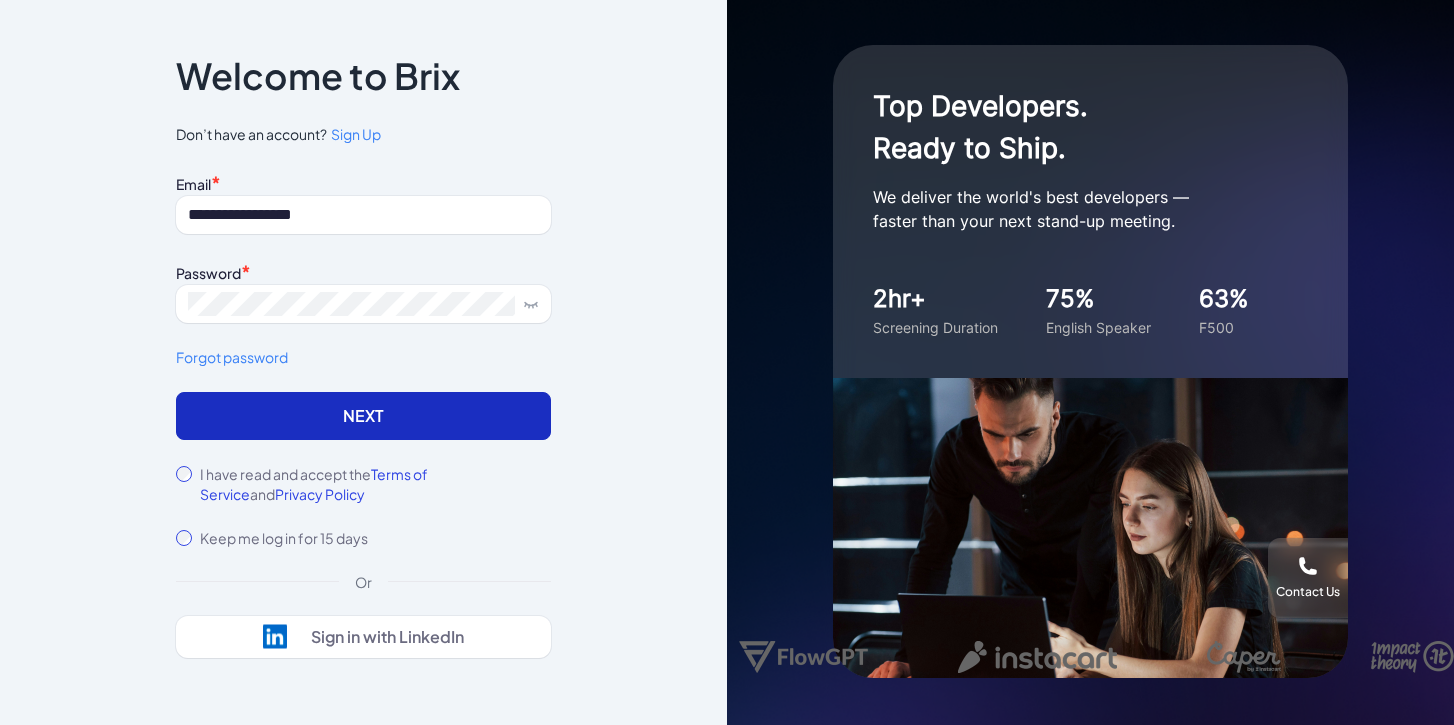 click on "Next" at bounding box center [363, 416] 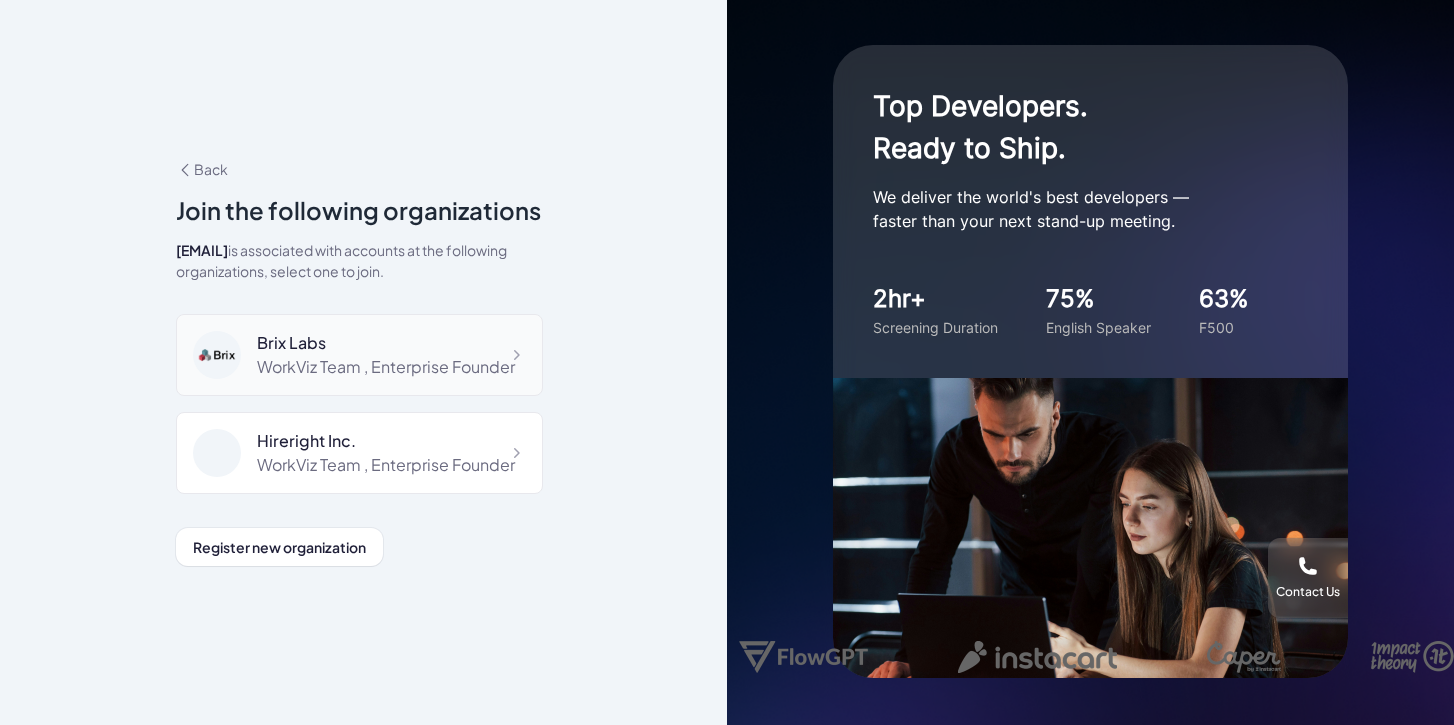 click on "WorkViz Team   , Enterprise Founder" at bounding box center (386, 367) 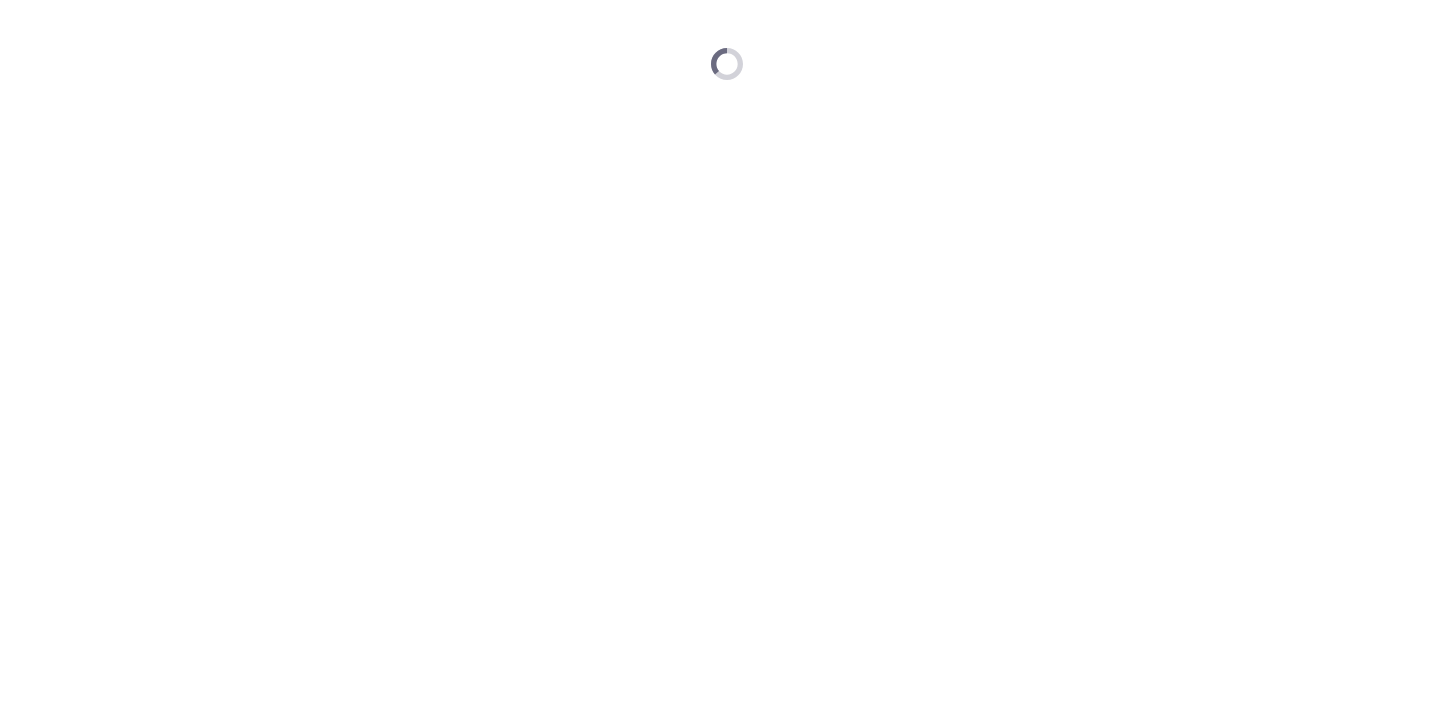 scroll, scrollTop: 0, scrollLeft: 0, axis: both 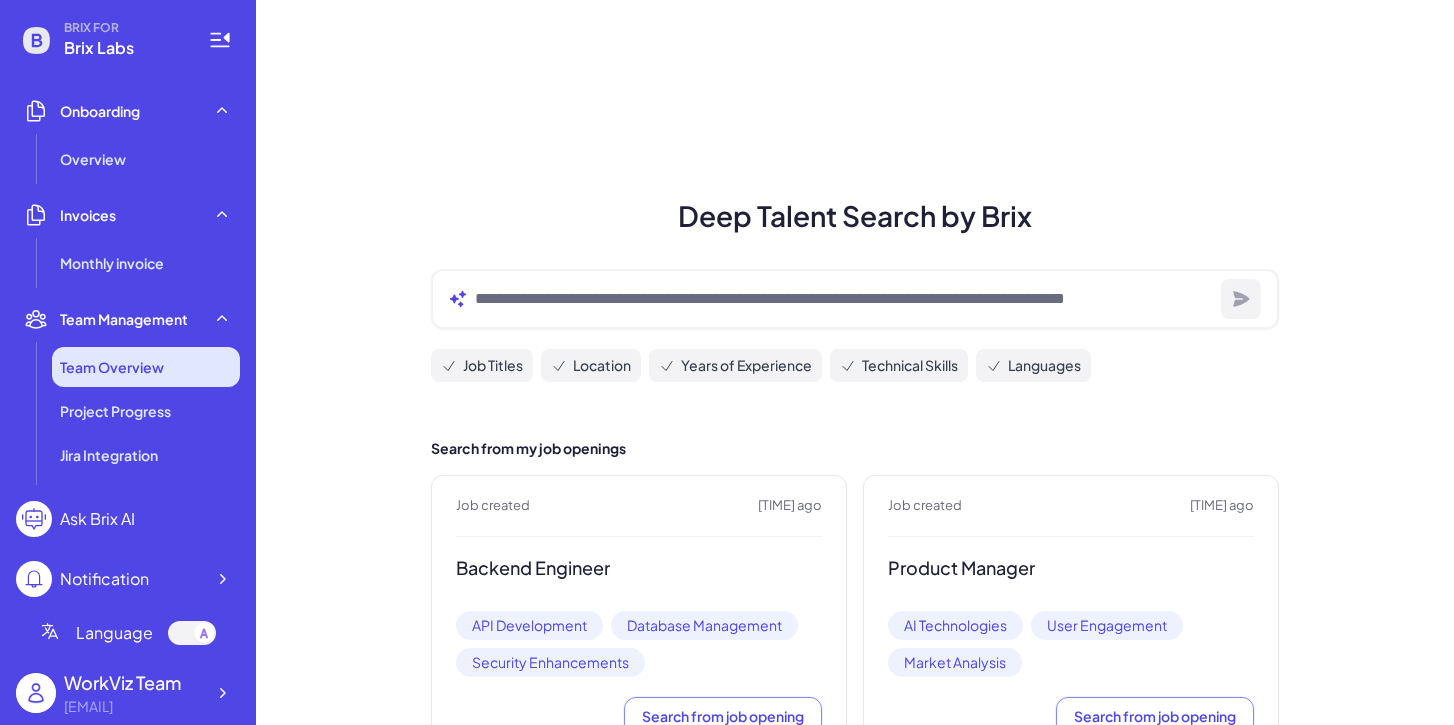 click on "Team Overview" at bounding box center (146, 367) 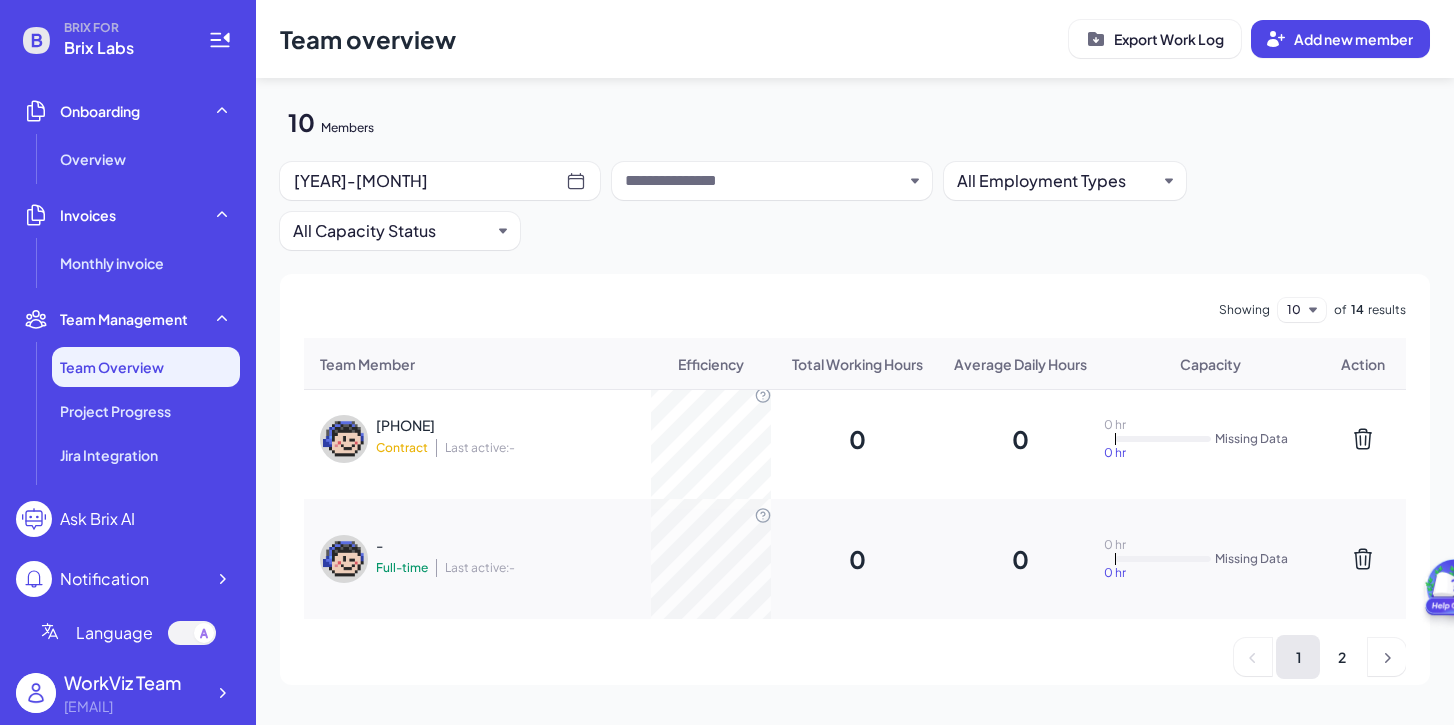 scroll, scrollTop: 981, scrollLeft: 0, axis: vertical 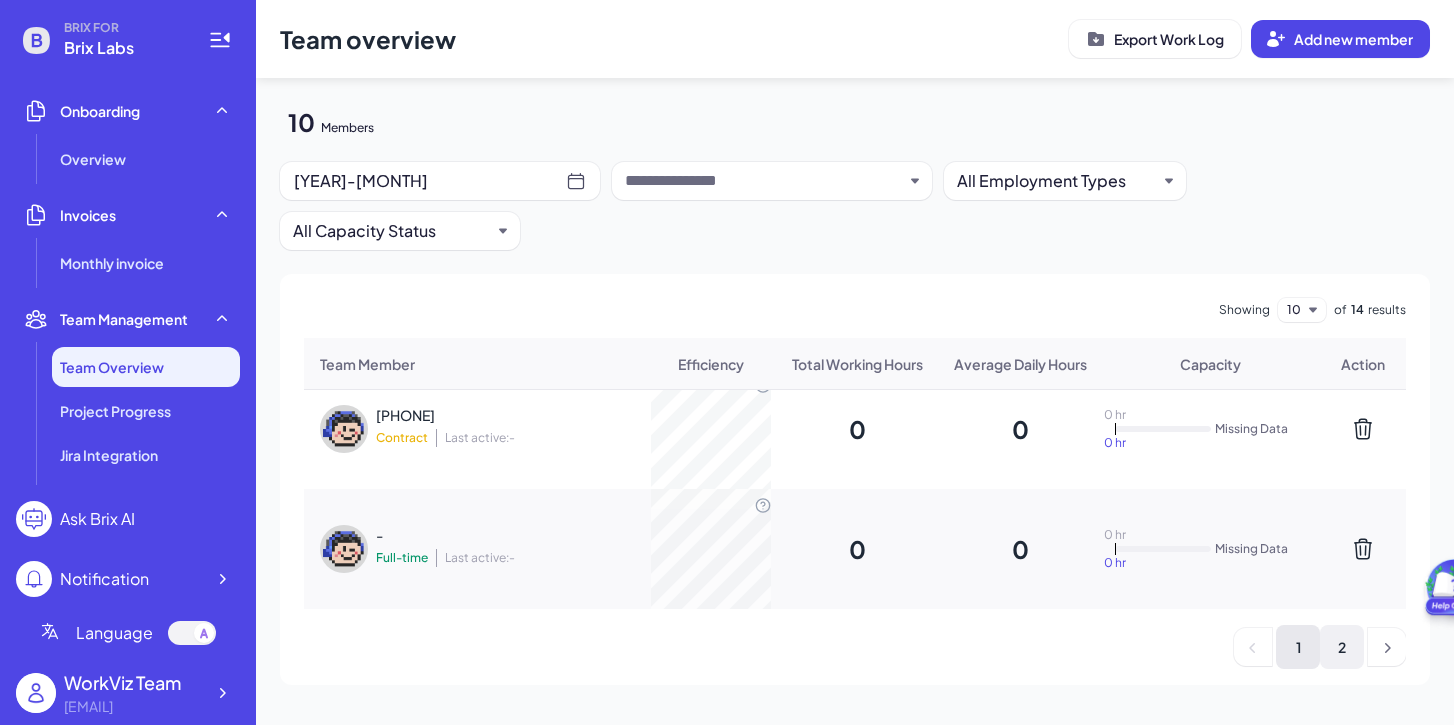 click on "2" at bounding box center [1342, 647] 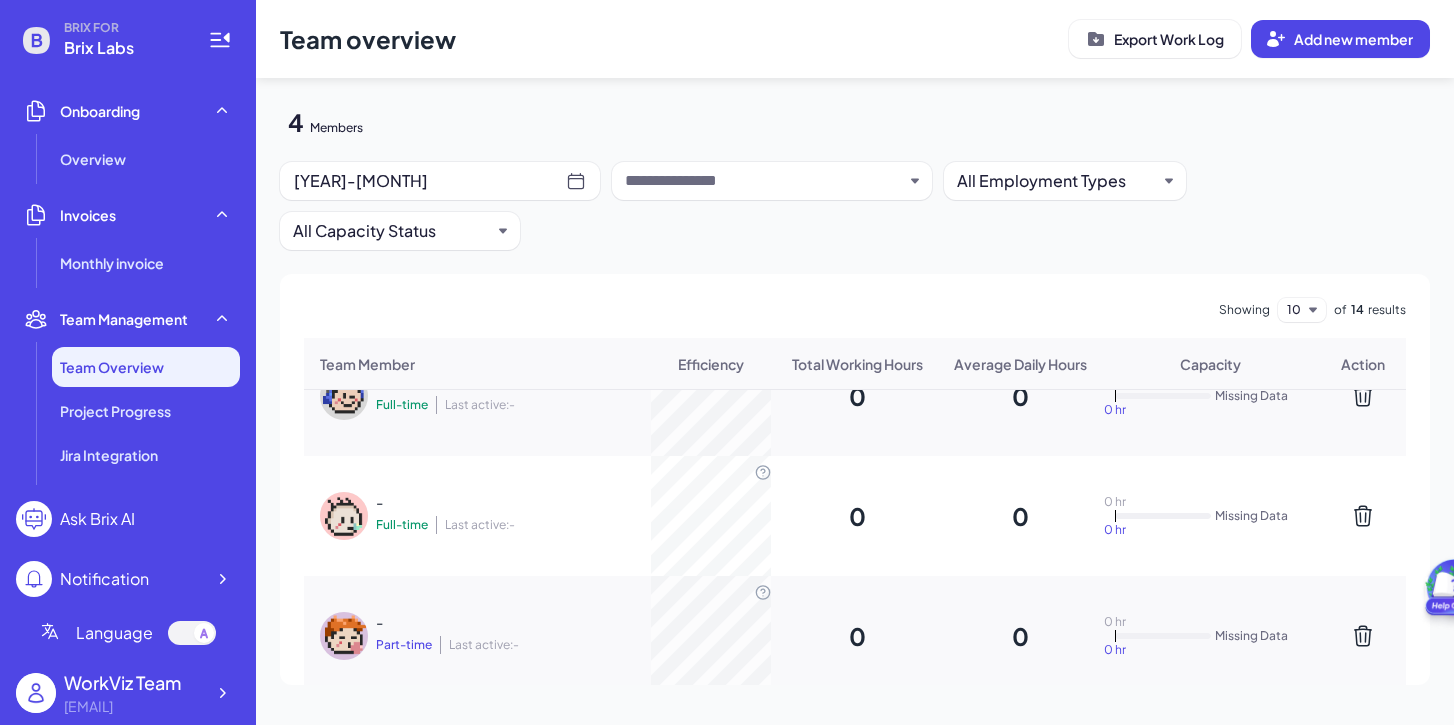 scroll, scrollTop: 0, scrollLeft: 0, axis: both 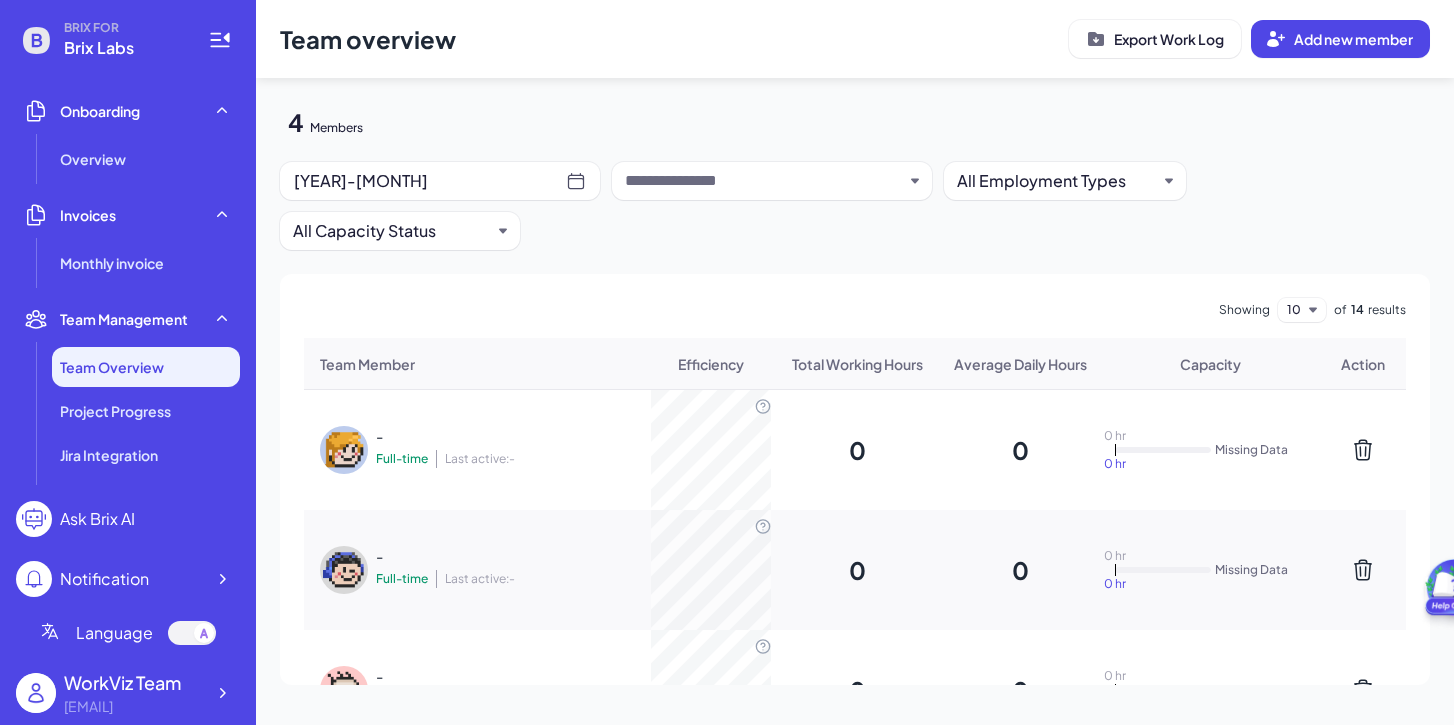 click on "[YEAR]-[MONTH]" at bounding box center [430, 181] 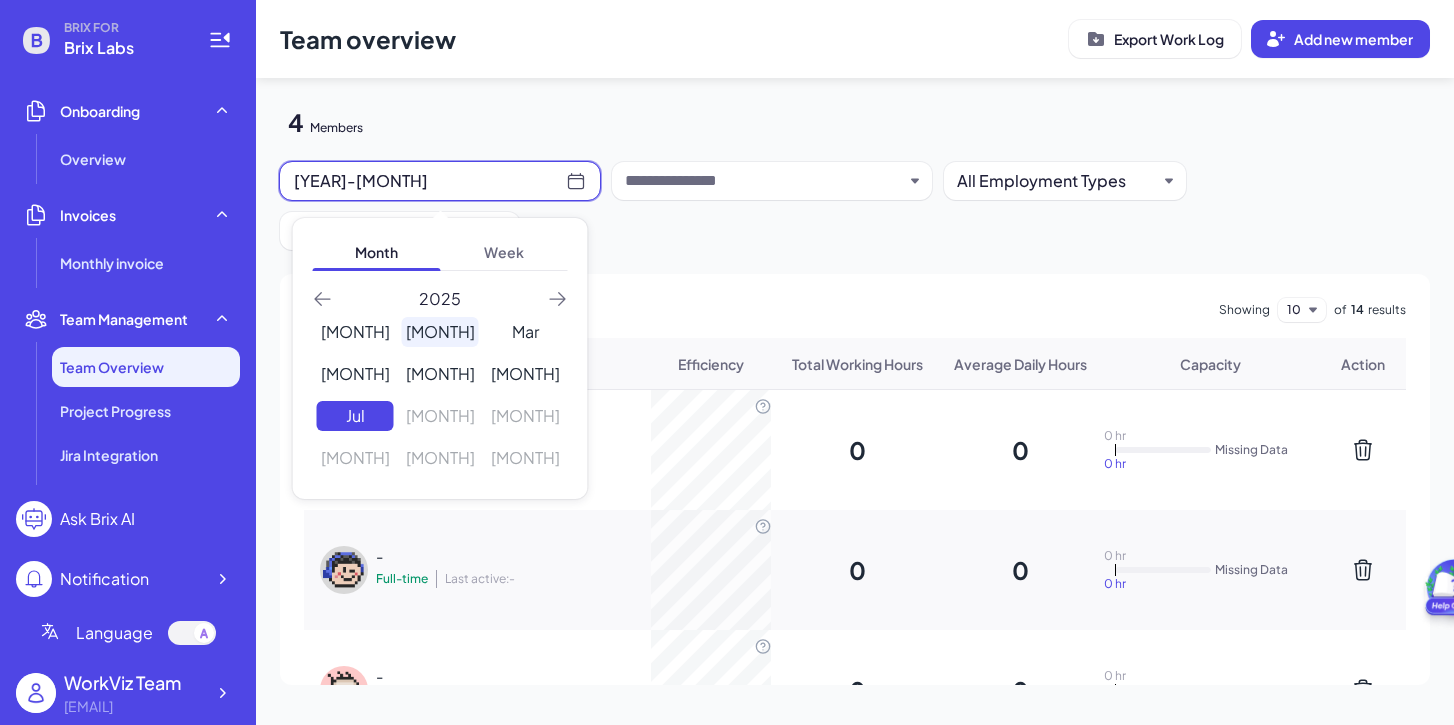 click on "[MONTH]" at bounding box center [440, 332] 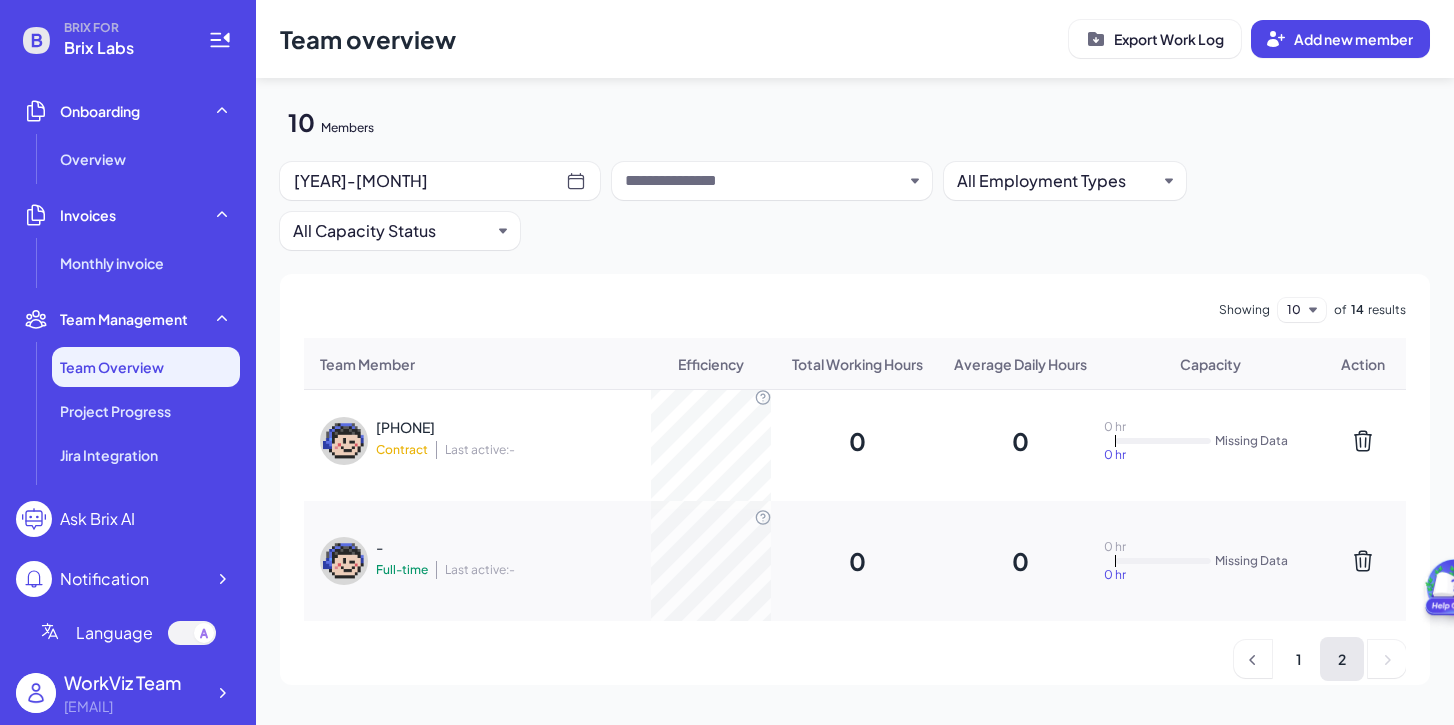 scroll, scrollTop: 981, scrollLeft: 0, axis: vertical 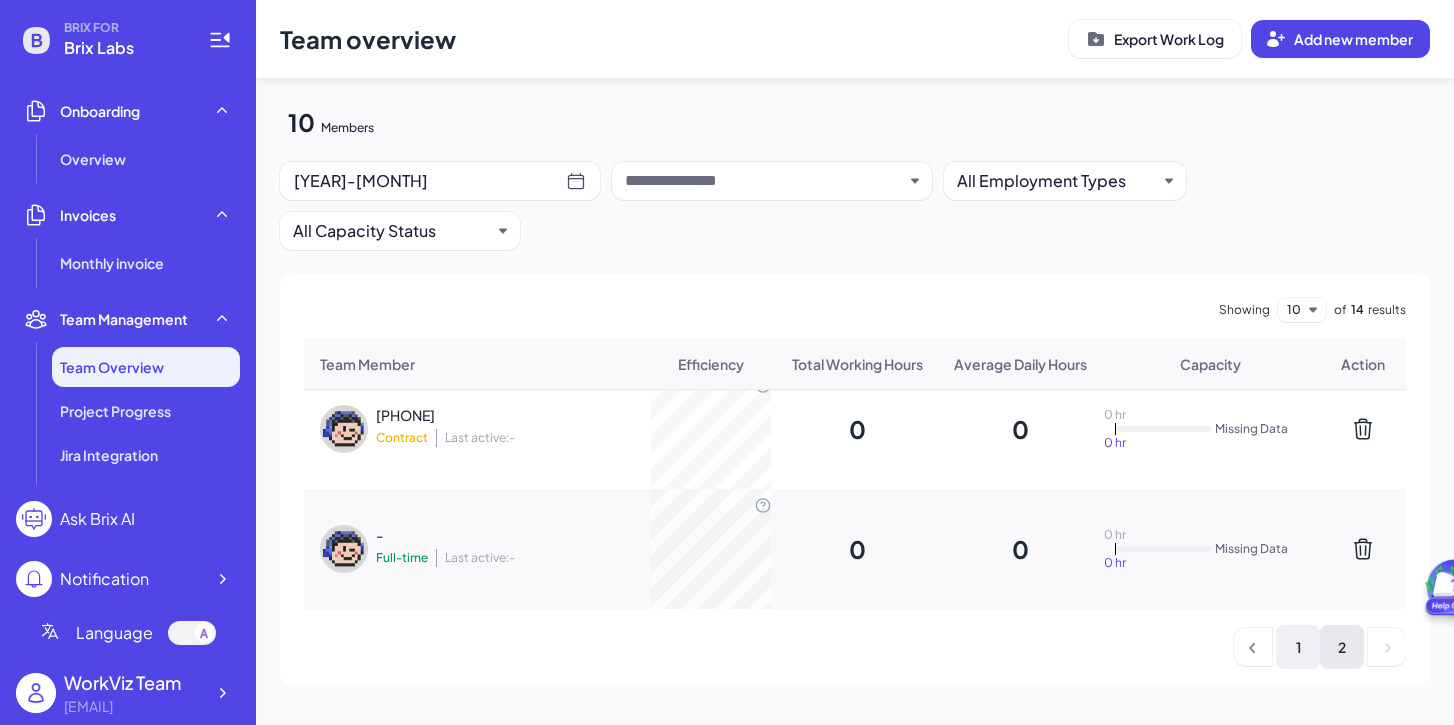 click on "1" at bounding box center (1298, 647) 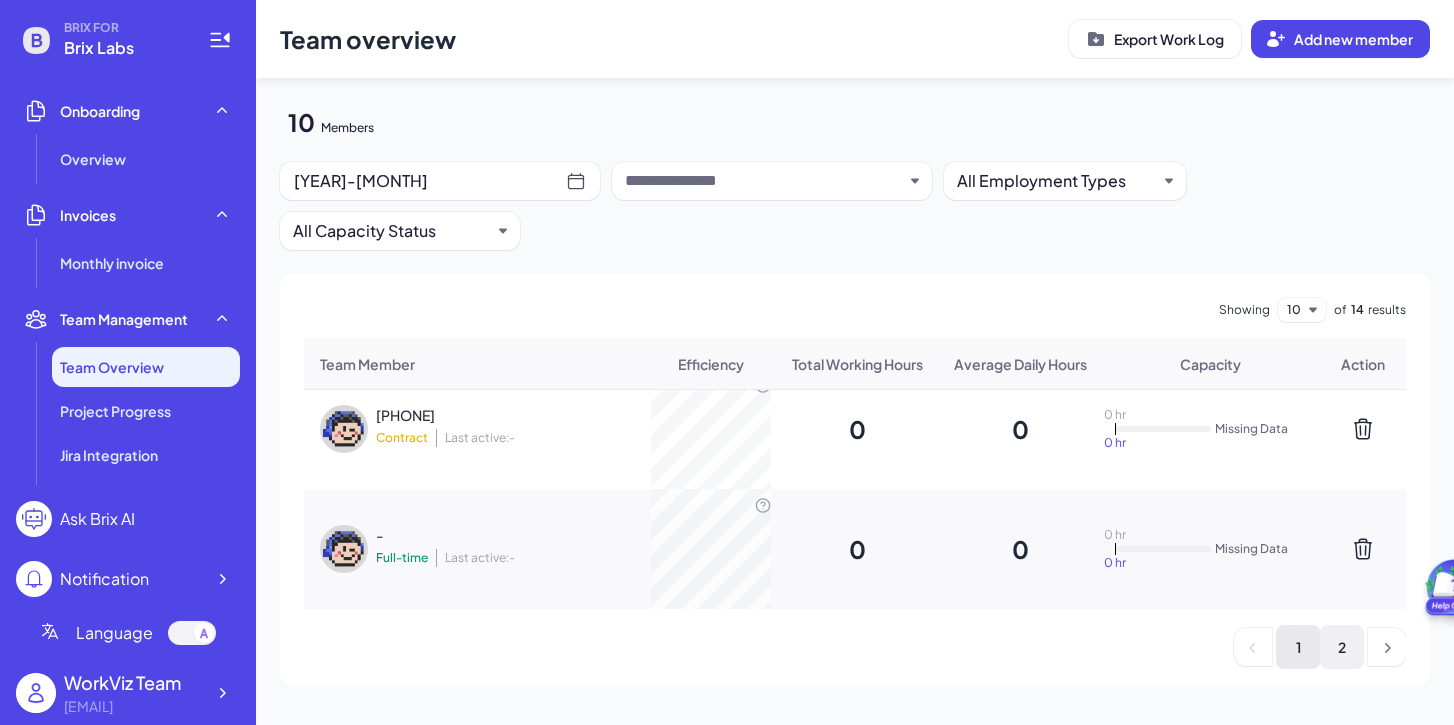 click on "2" at bounding box center [1342, 647] 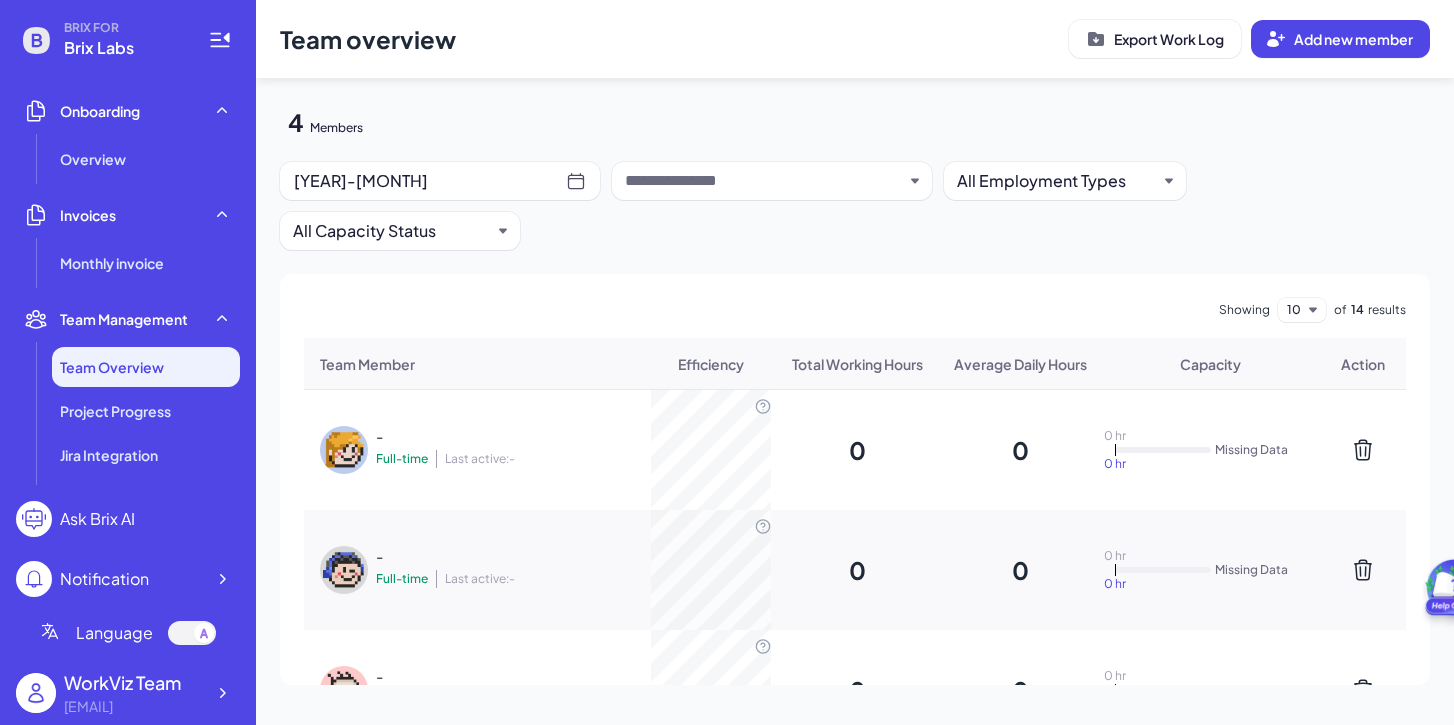 scroll, scrollTop: 261, scrollLeft: 0, axis: vertical 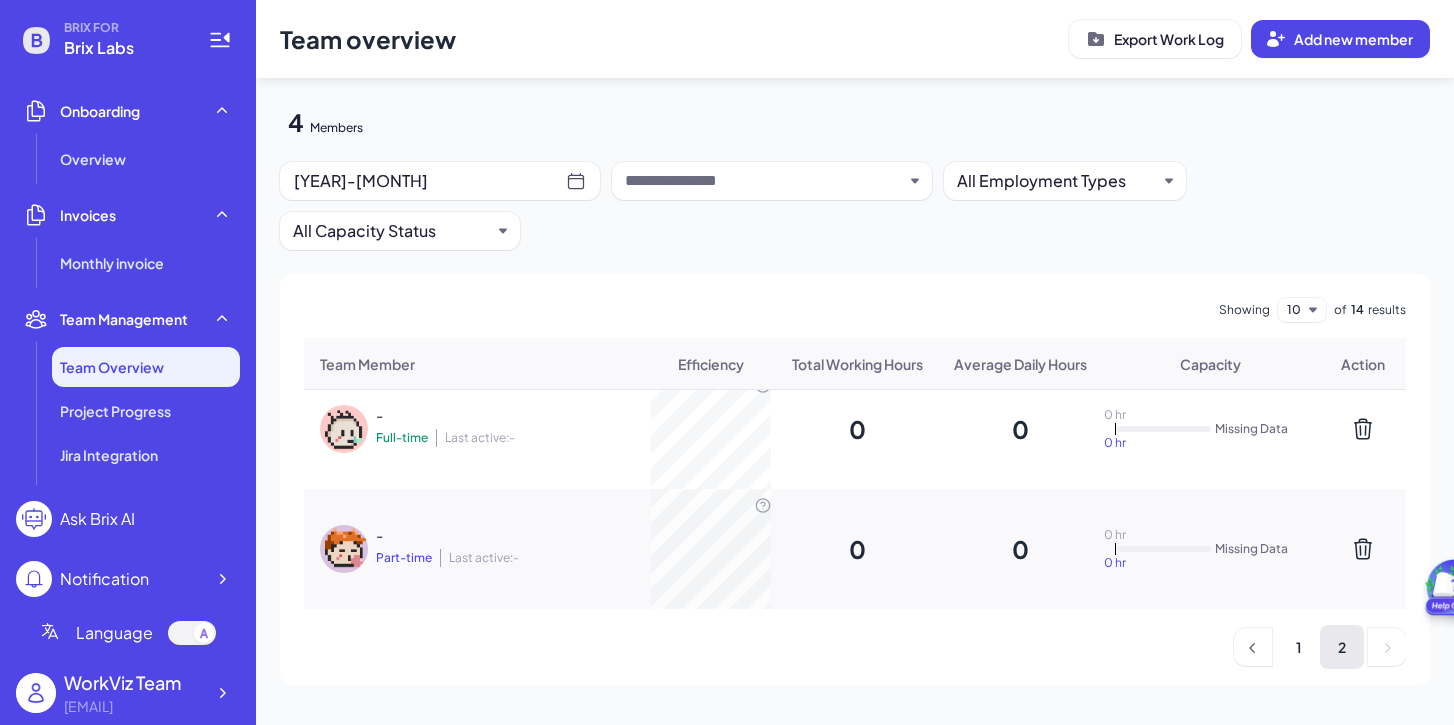 click on "[YEAR]-[MONTH]" at bounding box center (430, 181) 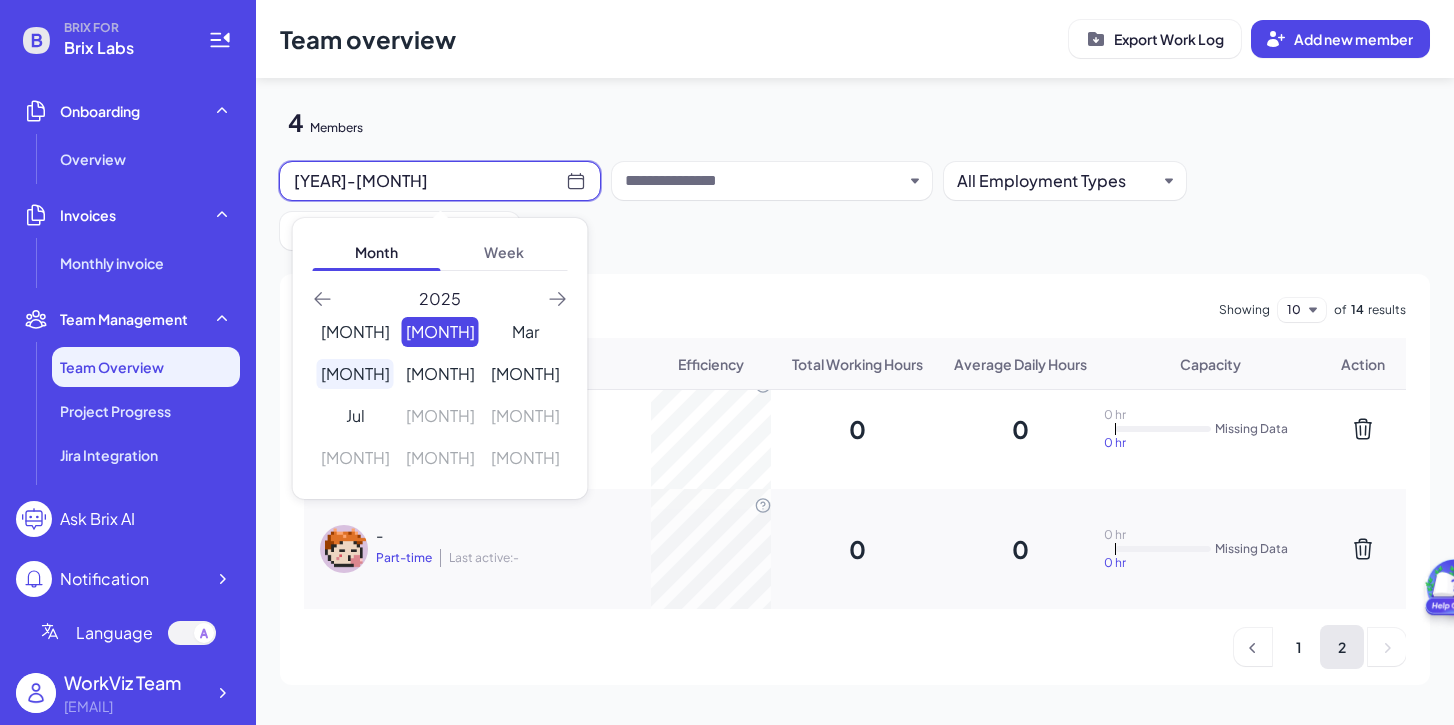 click on "[MONTH]" at bounding box center (355, 374) 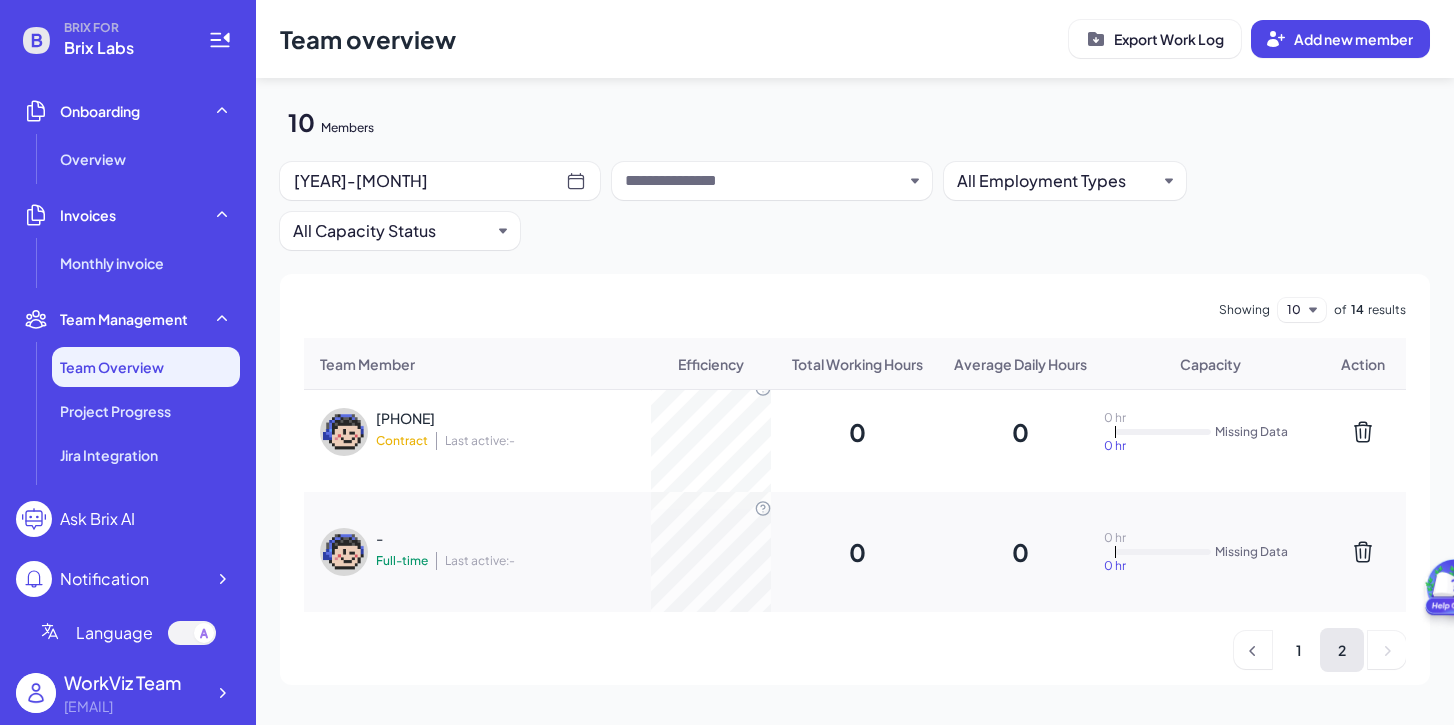 scroll, scrollTop: 981, scrollLeft: 0, axis: vertical 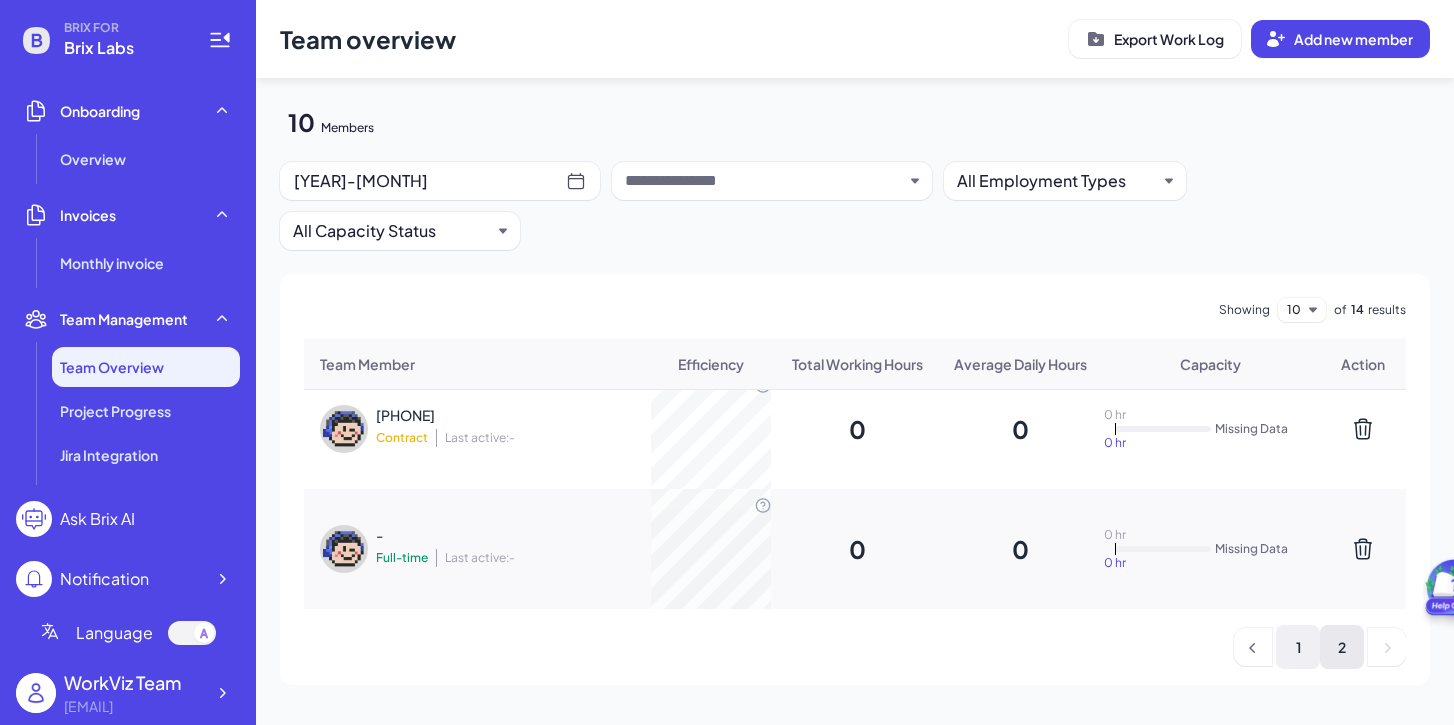 click on "1" at bounding box center [1298, 647] 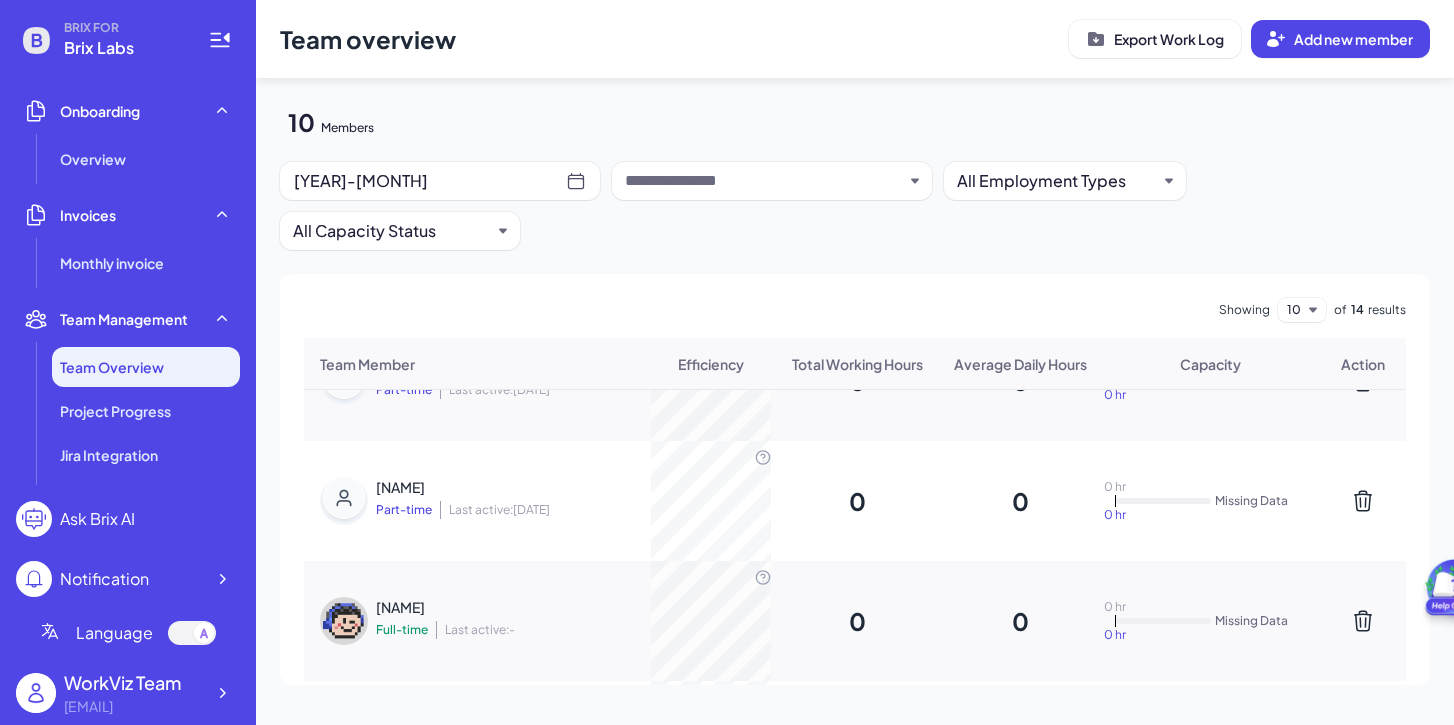 scroll, scrollTop: 0, scrollLeft: 0, axis: both 